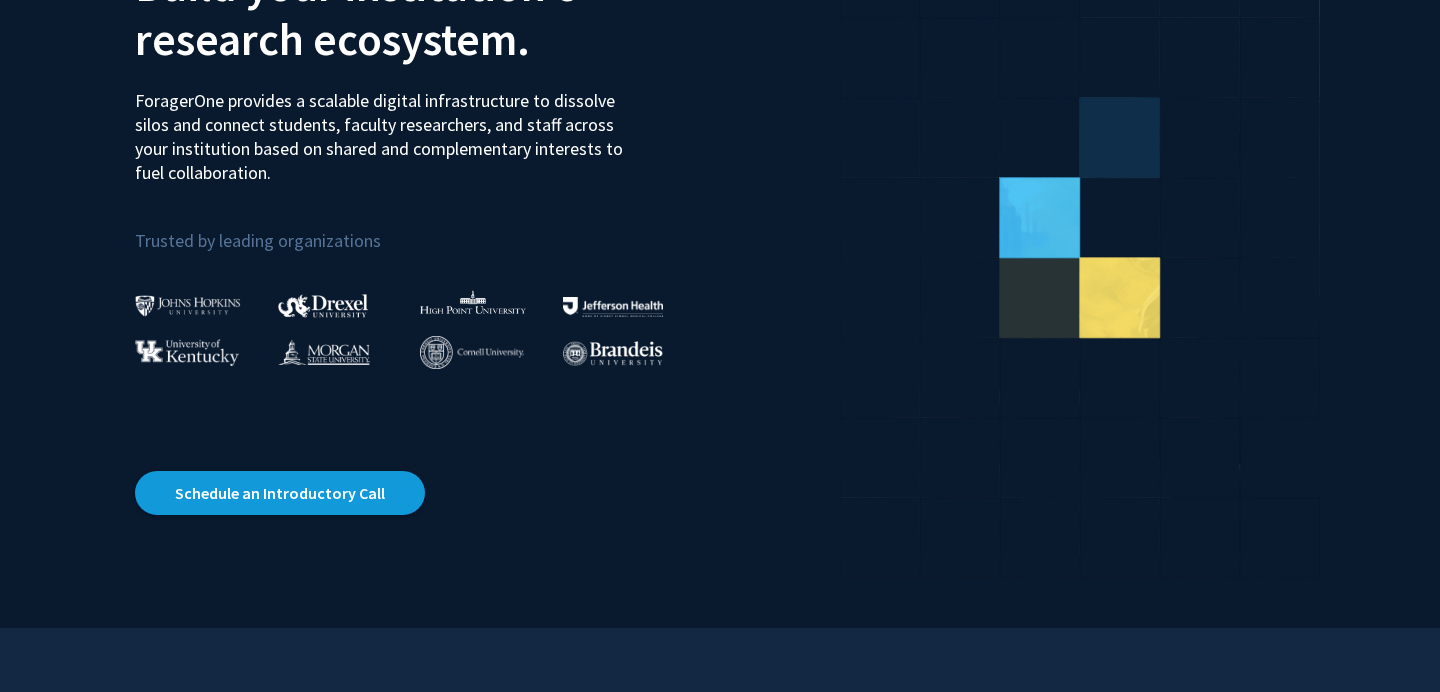 scroll, scrollTop: 0, scrollLeft: 0, axis: both 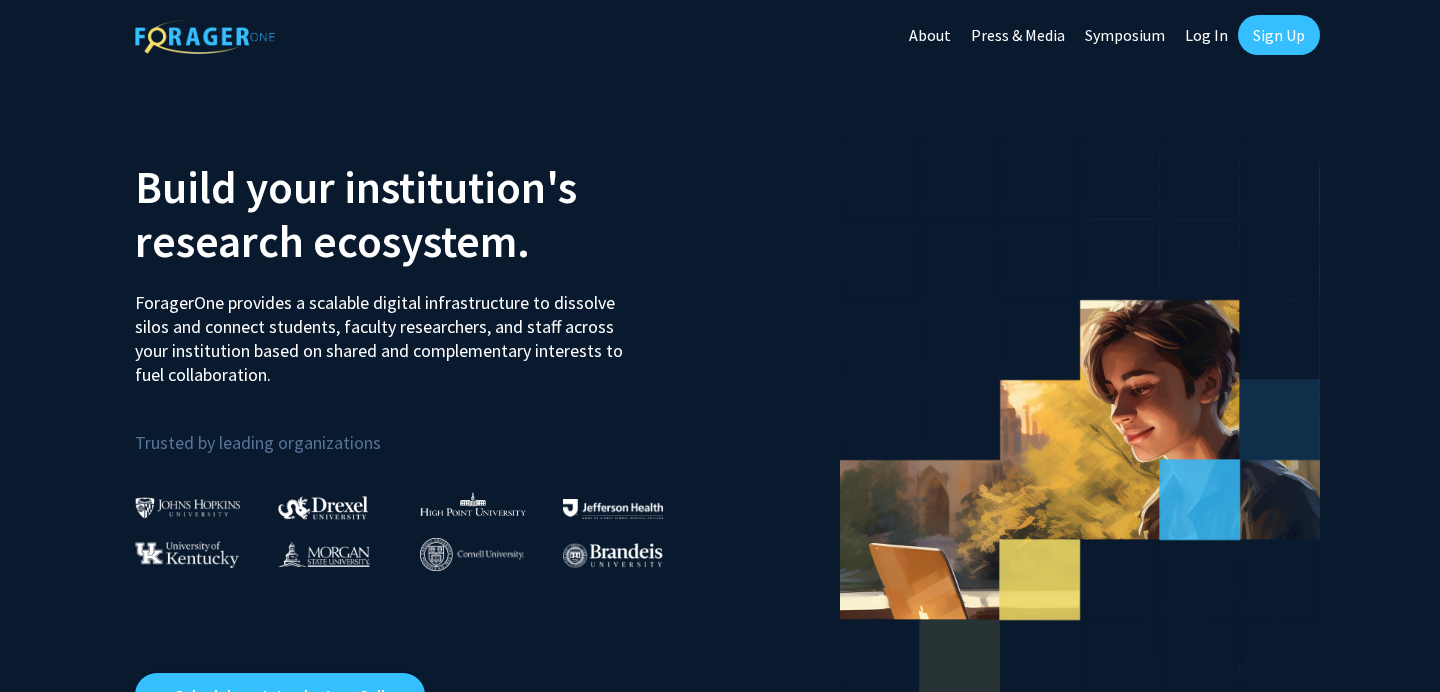 click on "Log In" 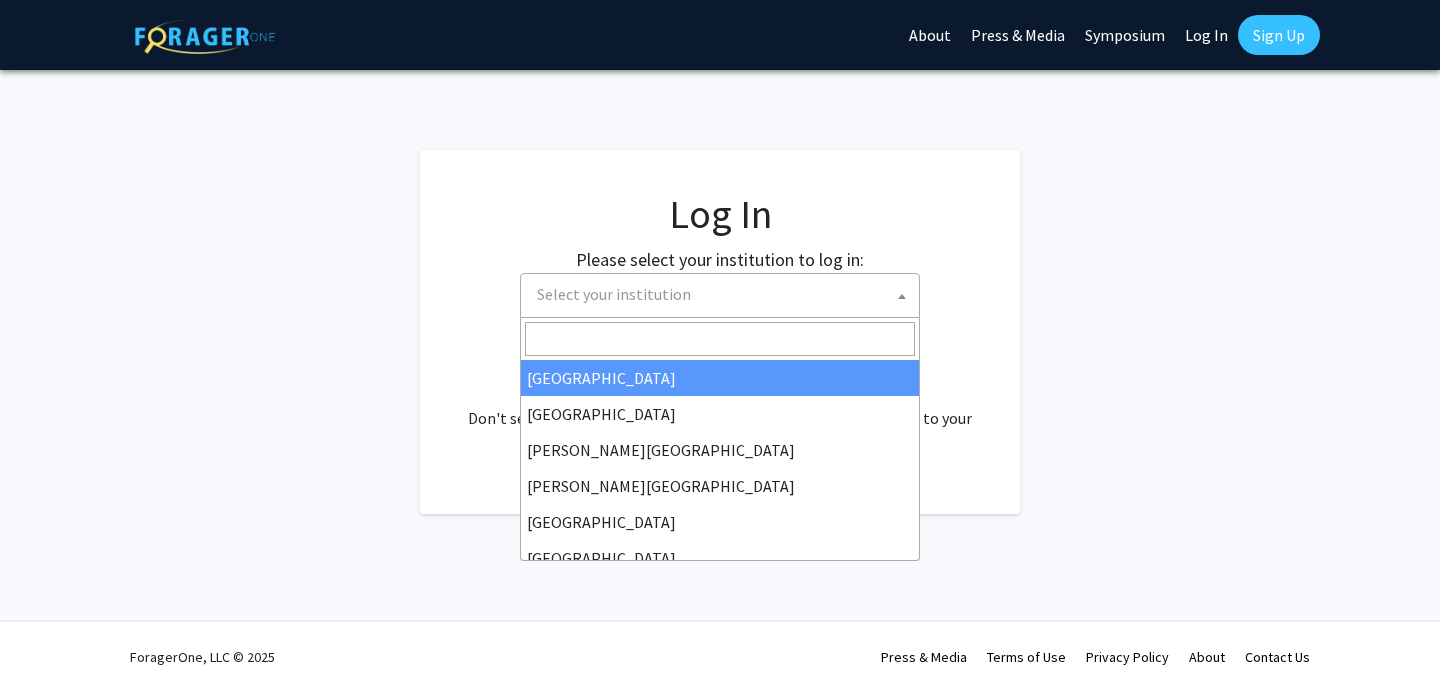 click on "Skip navigation  About Press & Media  Symposium  Log In Sign Up Complete your profile ×  To continue, you need to make sure you've filled out your name, major, and year on your profile so it can be shared with faculty members.  Trust us, we’re here to save you time!  Continue exploring the site   Go to profile  Log In Please select your institution to log in: Baylor University Brandeis University Christopher Newport University Clark Atlanta University Drexel University East Carolina University Eastern Michigan University Emory University Grand Valley State University Harvard University and Affiliated Hospitals High Point University Johns Hopkins University Kansas State University Morehouse College Morehouse School of Medicine Morgan State University Northern Illinois University Spelman College Thomas Jefferson University University of Georgia University of Hawaiʻi at Mānoa University of Kentucky University of Maryland University of Missouri Wayne State University Select your institution ." at bounding box center [720, 346] 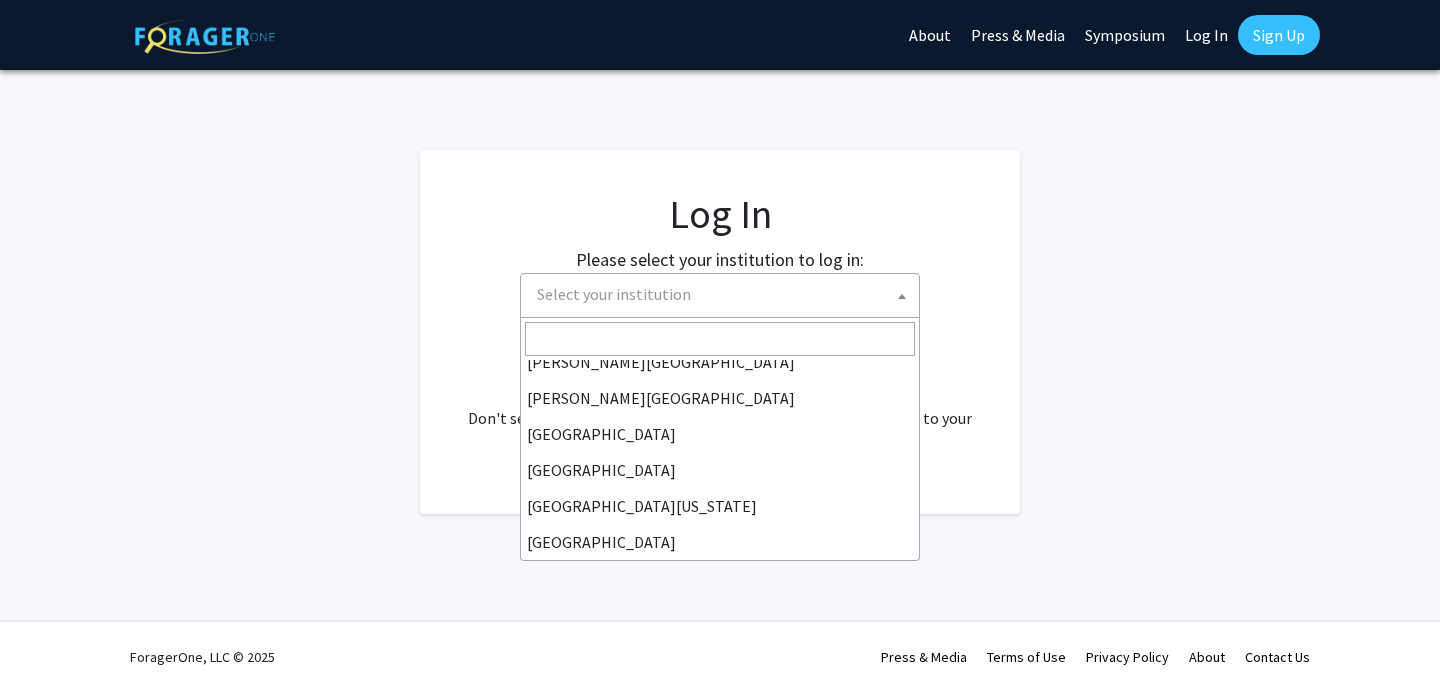 scroll, scrollTop: 700, scrollLeft: 0, axis: vertical 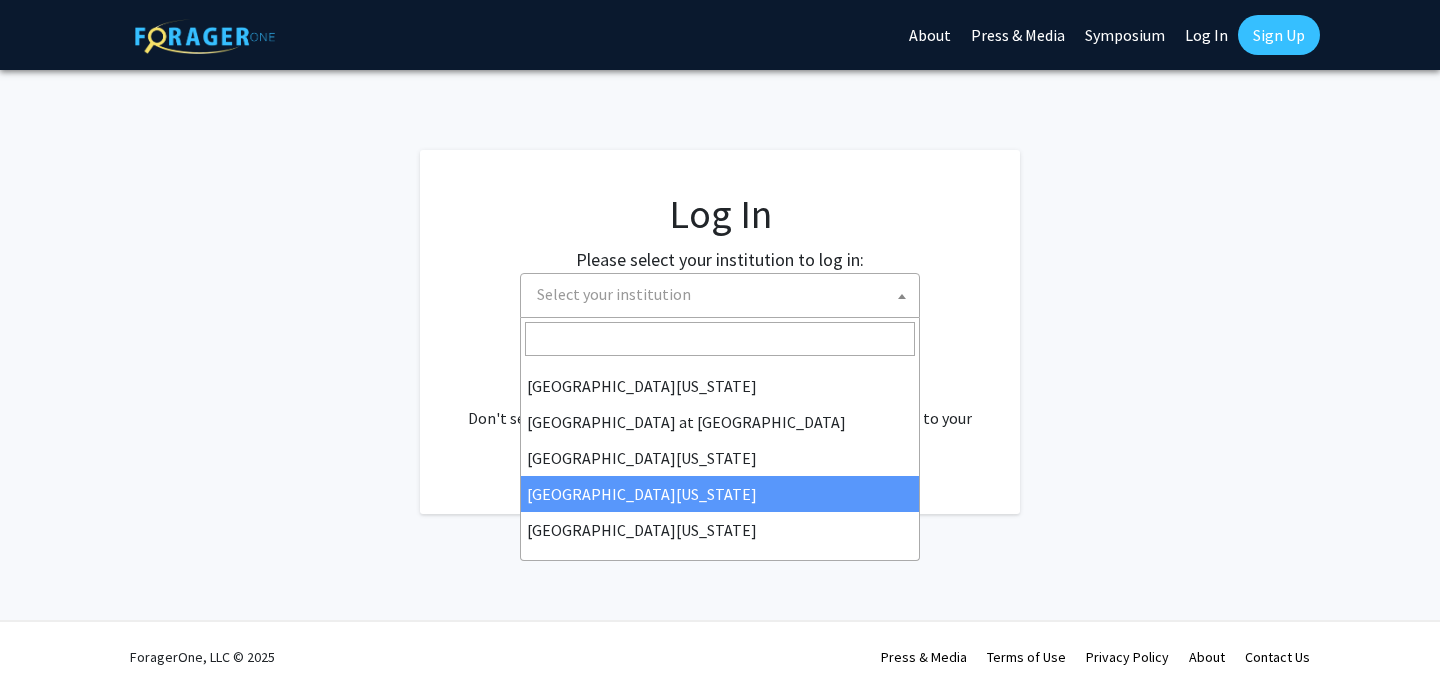 select on "31" 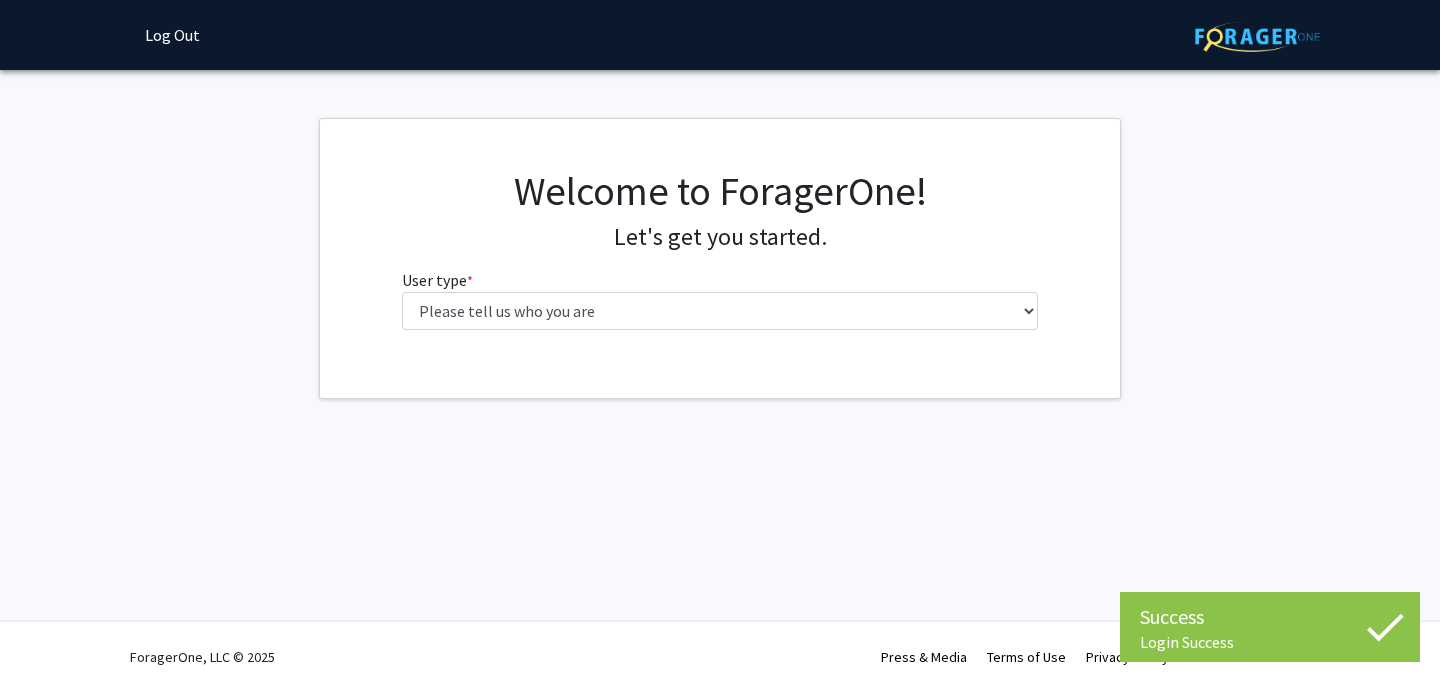 scroll, scrollTop: 0, scrollLeft: 0, axis: both 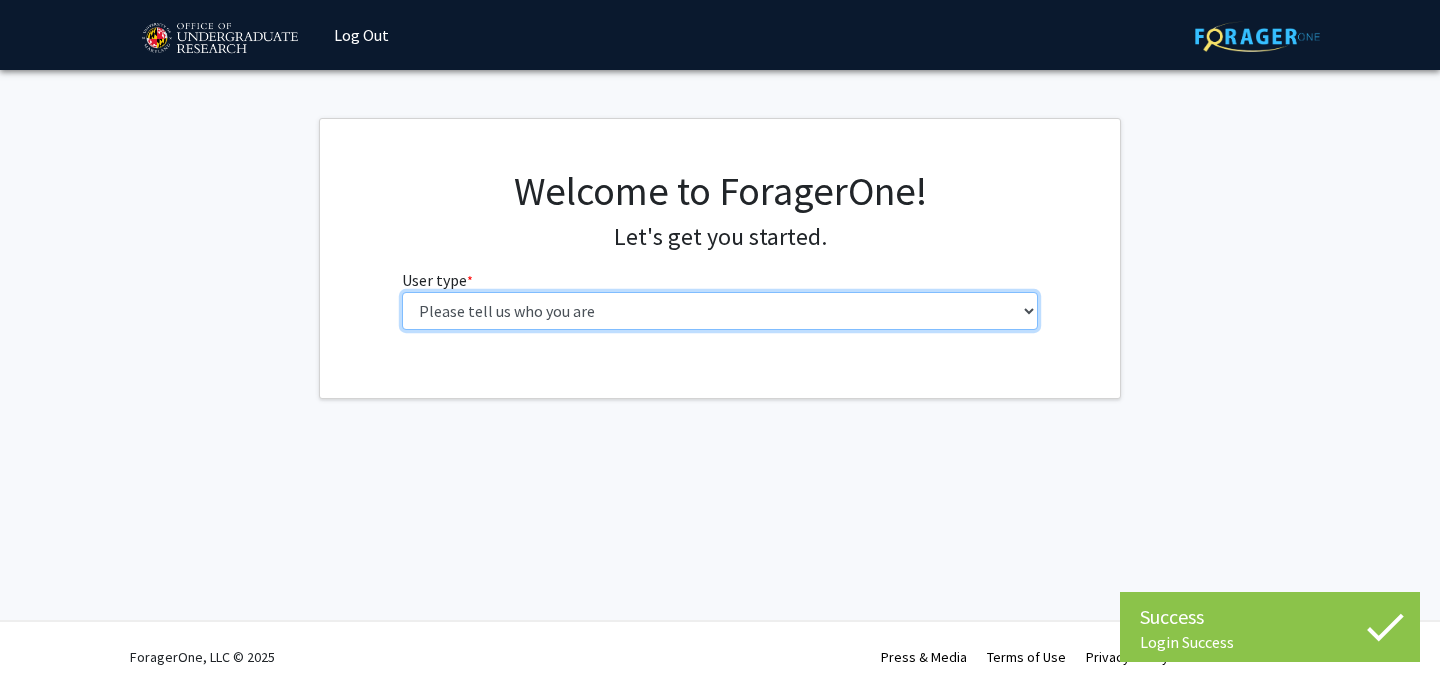 click on "Please tell us who you are  Undergraduate Student   Master's Student   Doctoral Candidate (PhD, MD, DMD, PharmD, etc.)   Postdoctoral Researcher / Research Staff / Medical Resident / Medical Fellow   Faculty   Administrative Staff" at bounding box center (720, 311) 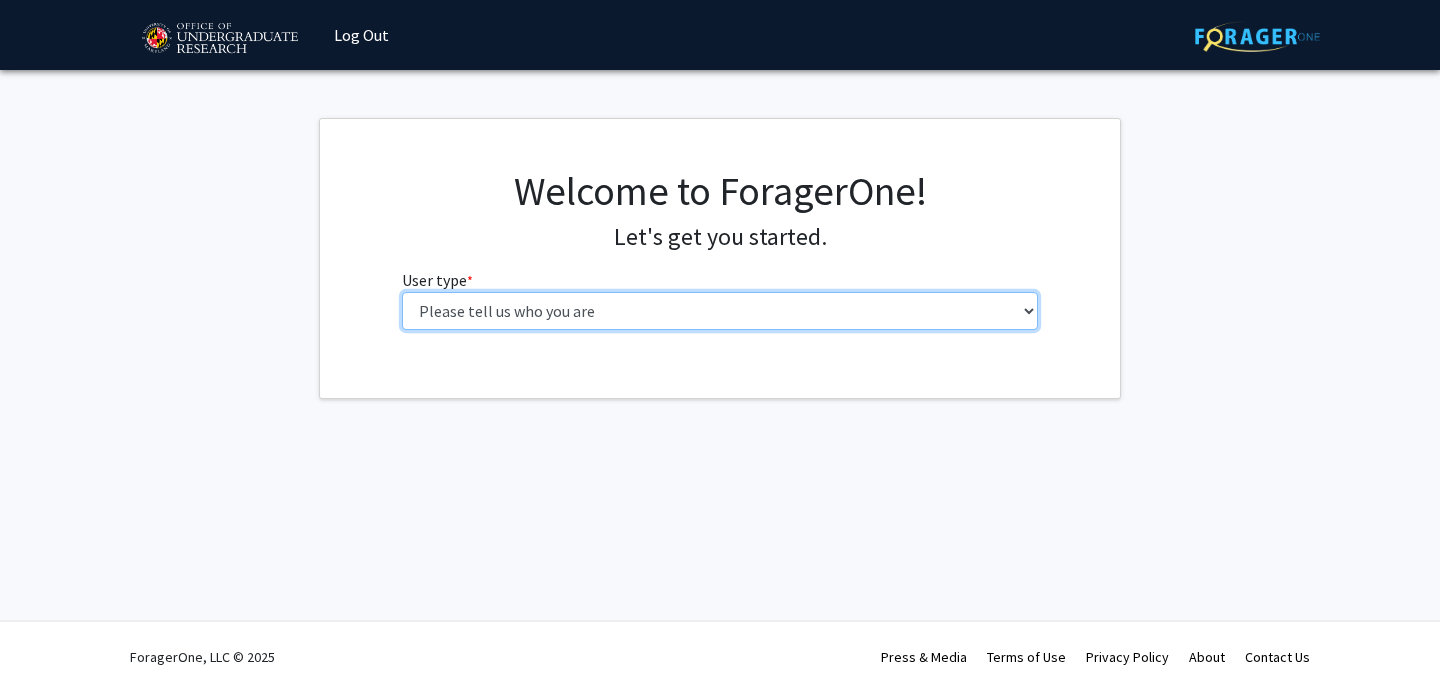 select on "1: undergrad" 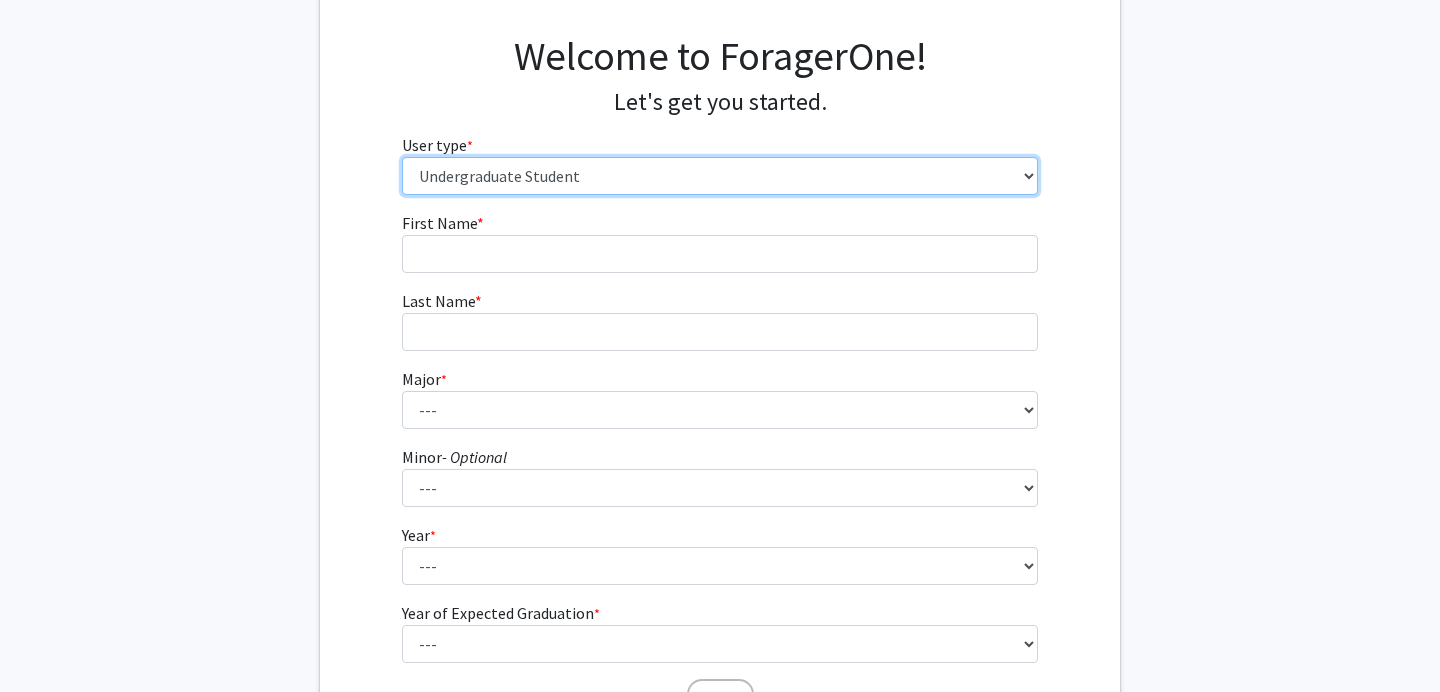 scroll, scrollTop: 153, scrollLeft: 0, axis: vertical 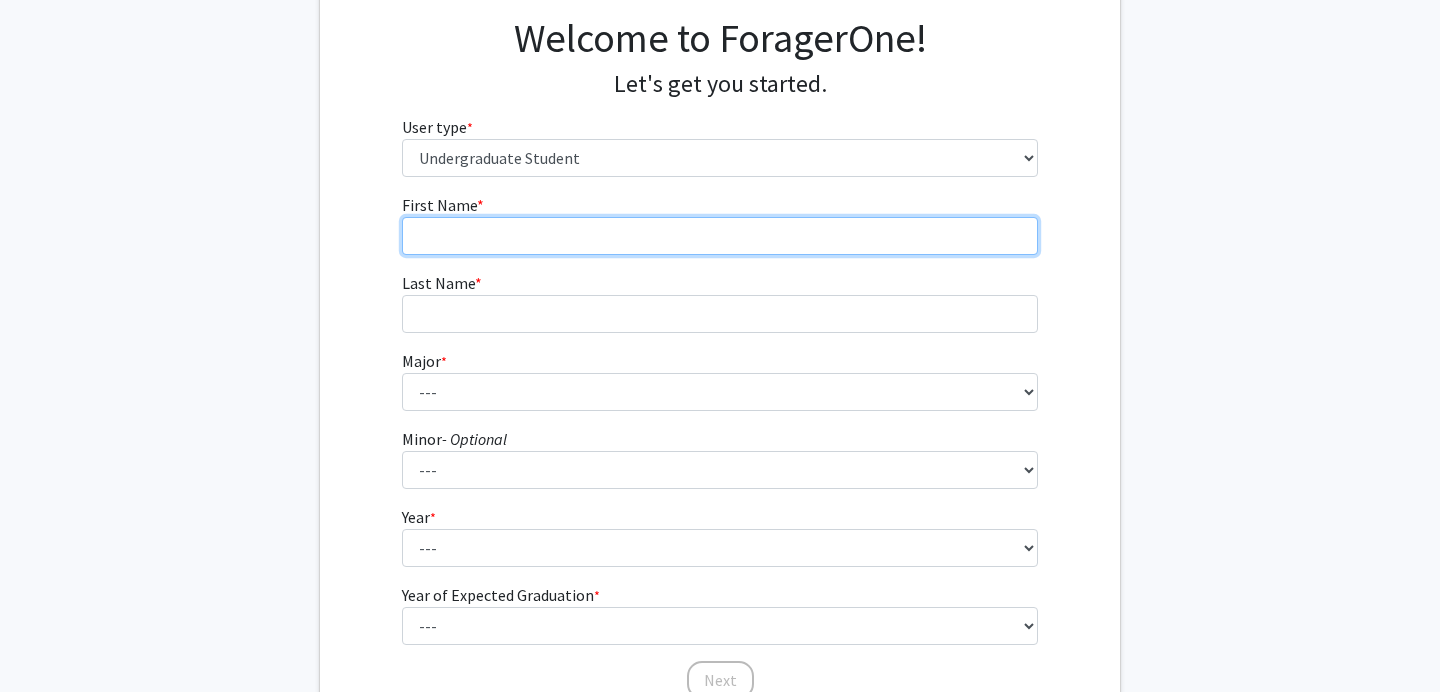 click on "First Name * required" at bounding box center [720, 236] 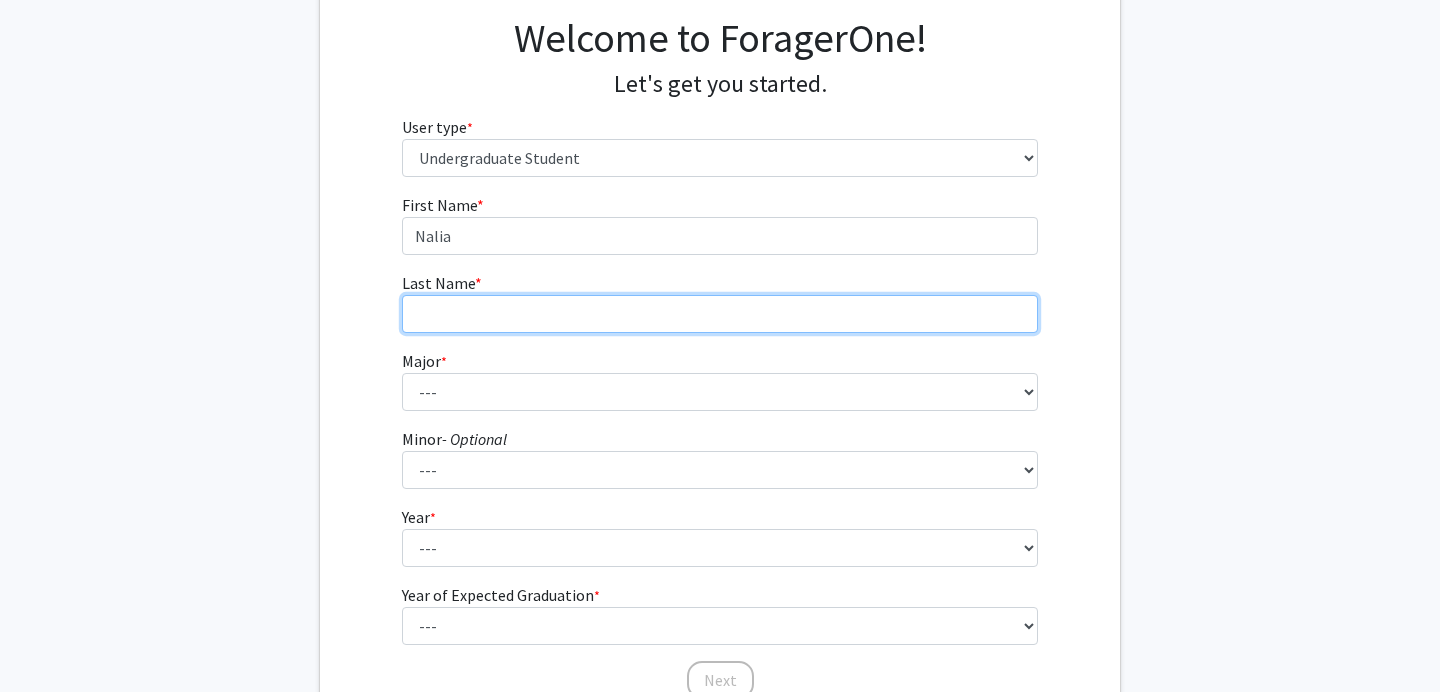 type on "[PERSON_NAME]" 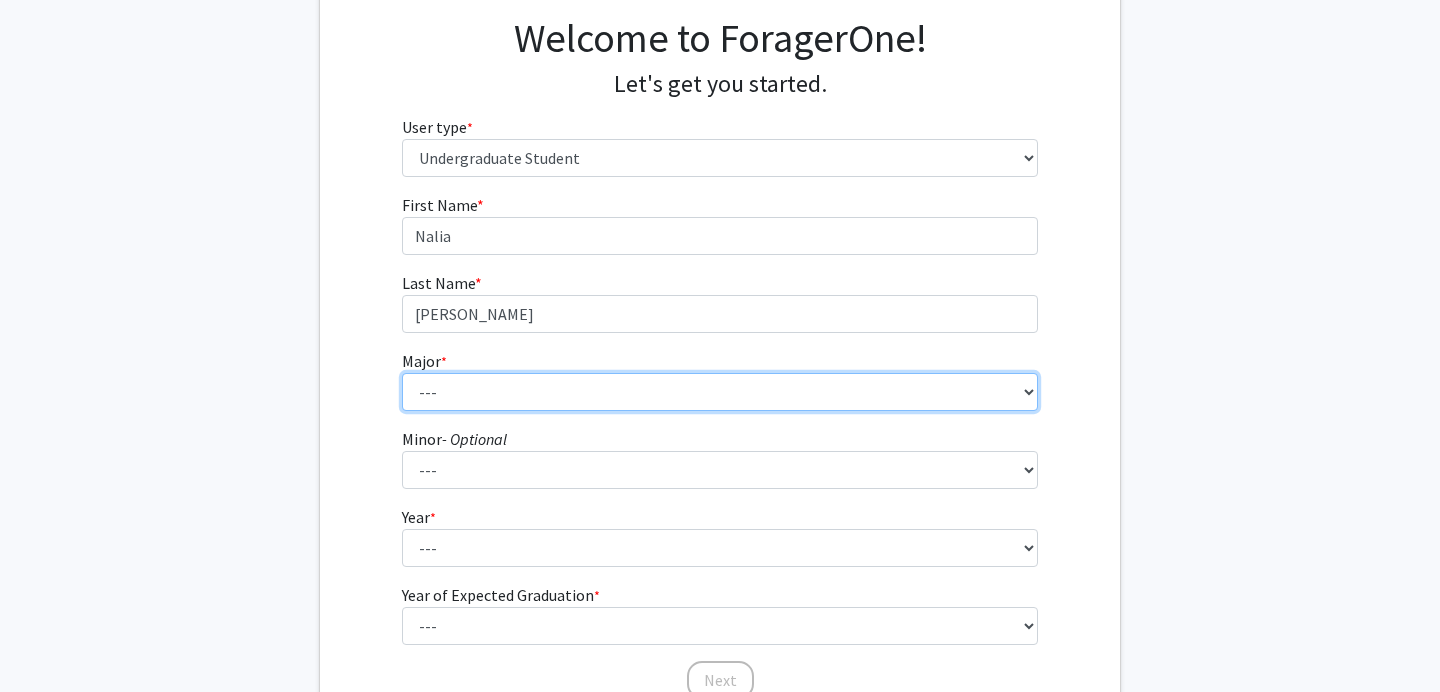 click on "---  Accounting   Aerospace Engineering   African American and Africana Studies   Agricultural and Resource Economics   Agricultural Science and Technology   American Studies   Animal Sciences   Anthropology   Arabic Studies   Architecture   Art History   Astronomy   Atmospheric and Oceanic Science   Biochemistry   Biocomputational Engineering   Bioengineering   Biological Sciences   Central European, Russian and Eurasian Studies   Chemical Engineering   Chemistry   Chinese   Cinema and Media Studies   Cinema and Media Studies   Civil Engineering   Classical Languages and Literatures   Communication   Computer Engineering   Computer Science   Criminology and Criminal Justice   Cyber-Physical Systems Engineering   Dance   Early Childhood/Early Childhood Special Education   Economics   Electrical Engineering   Elementary Education   Elementary/Middle Special Education   English Language and Literature   Environmental Science and Policy   Environmental Science and Technology   Family Science   Finance   Geology" at bounding box center (720, 392) 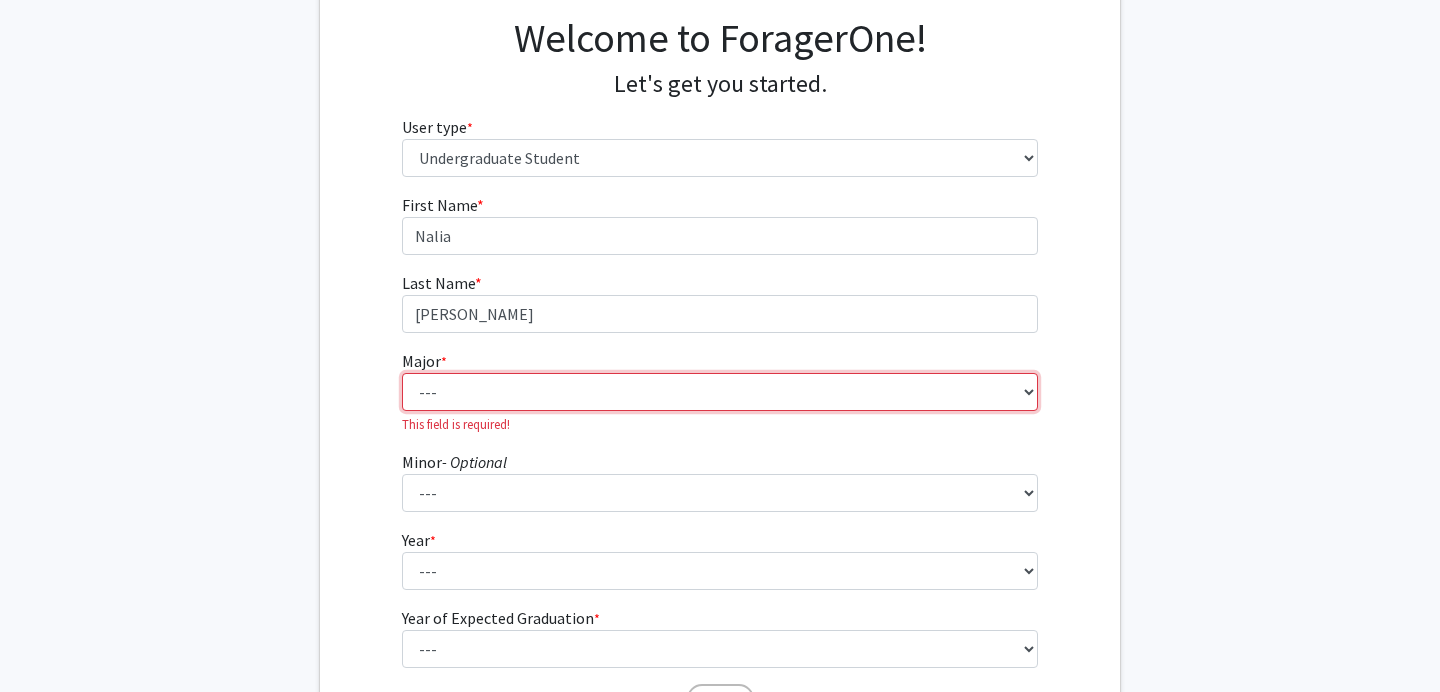 click on "---  Accounting   Aerospace Engineering   African American and Africana Studies   Agricultural and Resource Economics   Agricultural Science and Technology   American Studies   Animal Sciences   Anthropology   Arabic Studies   Architecture   Art History   Astronomy   Atmospheric and Oceanic Science   Biochemistry   Biocomputational Engineering   Bioengineering   Biological Sciences   Central European, Russian and Eurasian Studies   Chemical Engineering   Chemistry   Chinese   Cinema and Media Studies   Cinema and Media Studies   Civil Engineering   Classical Languages and Literatures   Communication   Computer Engineering   Computer Science   Criminology and Criminal Justice   Cyber-Physical Systems Engineering   Dance   Early Childhood/Early Childhood Special Education   Economics   Electrical Engineering   Elementary Education   Elementary/Middle Special Education   English Language and Literature   Environmental Science and Policy   Environmental Science and Technology   Family Science   Finance   Geology" at bounding box center [720, 392] 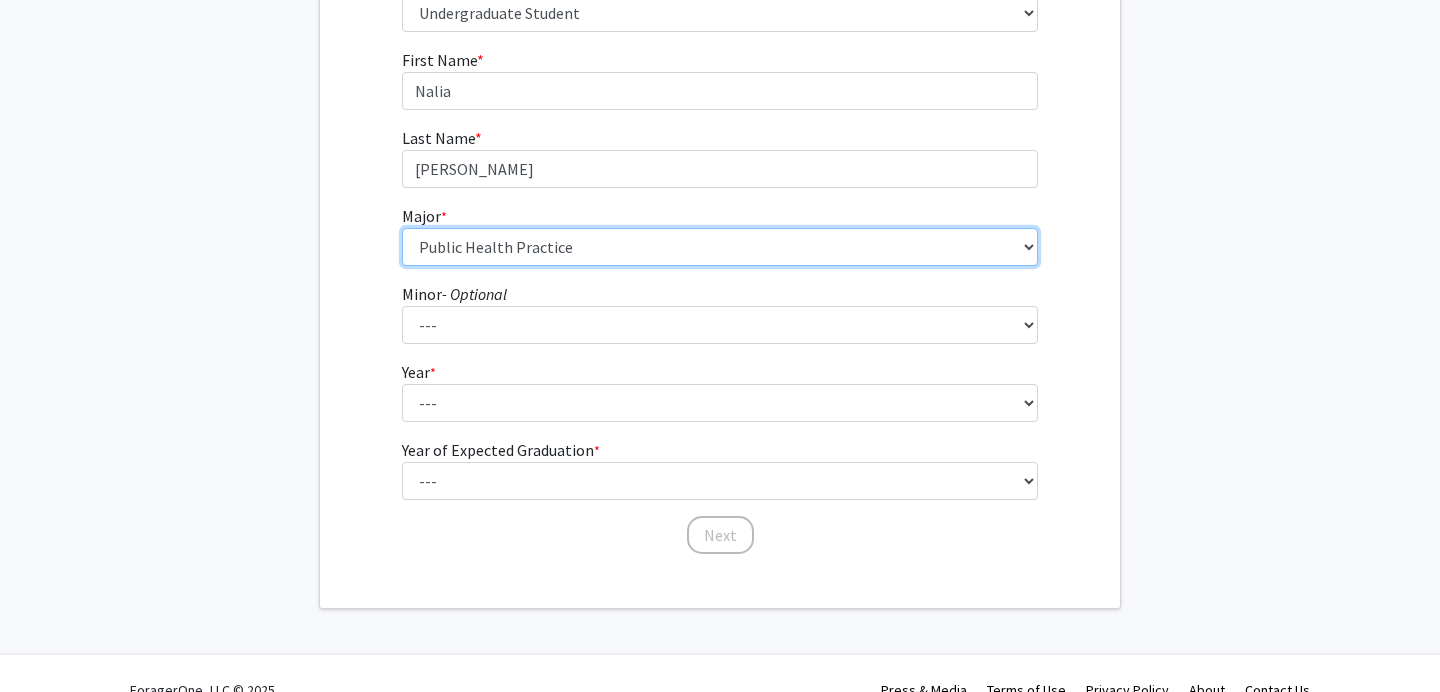 scroll, scrollTop: 326, scrollLeft: 0, axis: vertical 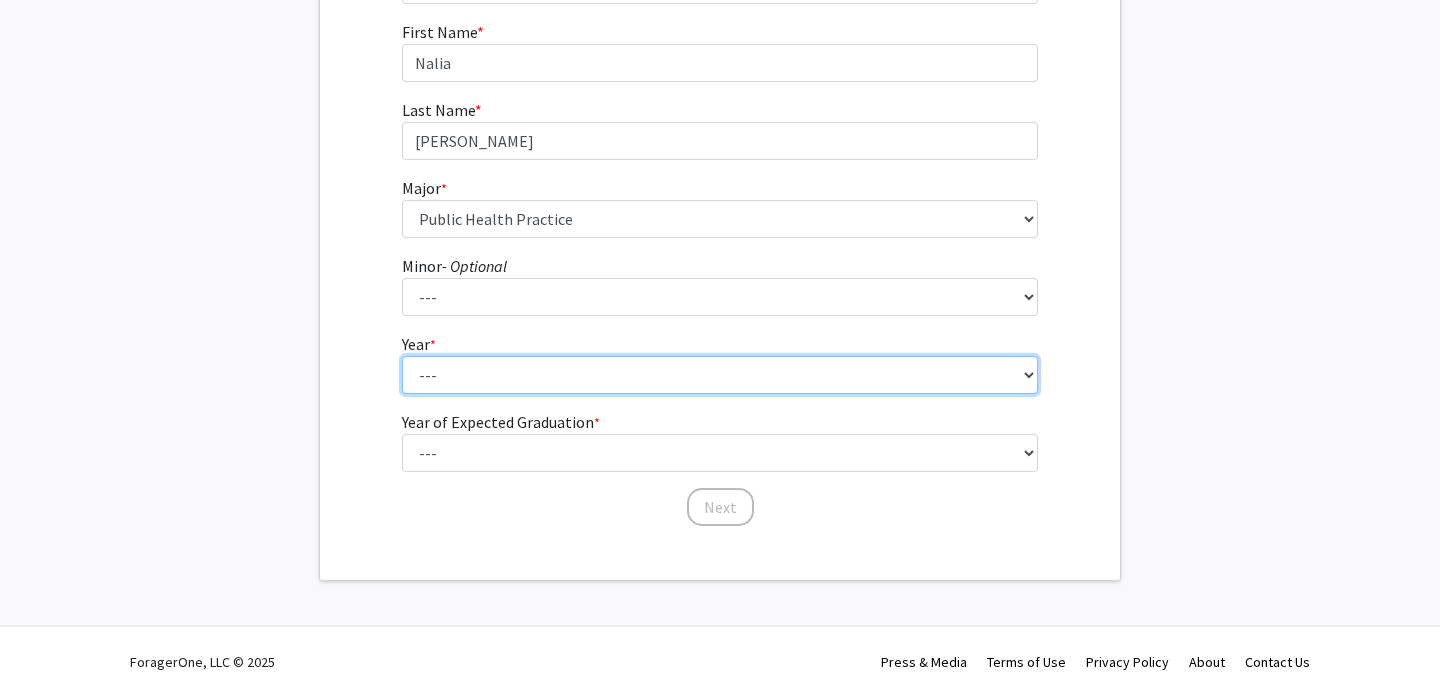 click on "---  First-year   Sophomore   Junior   Senior   Postbaccalaureate Certificate" at bounding box center (720, 375) 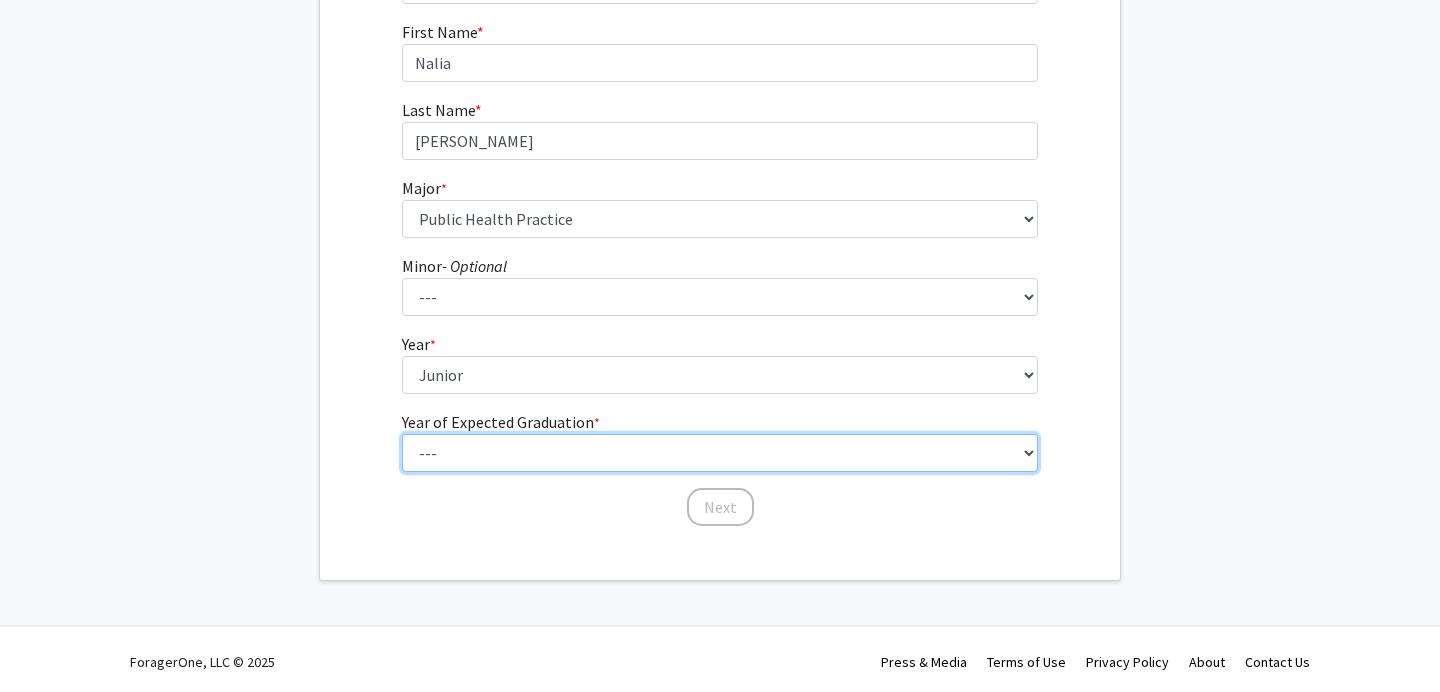 click on "---  2025   2026   2027   2028   2029   2030   2031   2032   2033   2034" at bounding box center [720, 453] 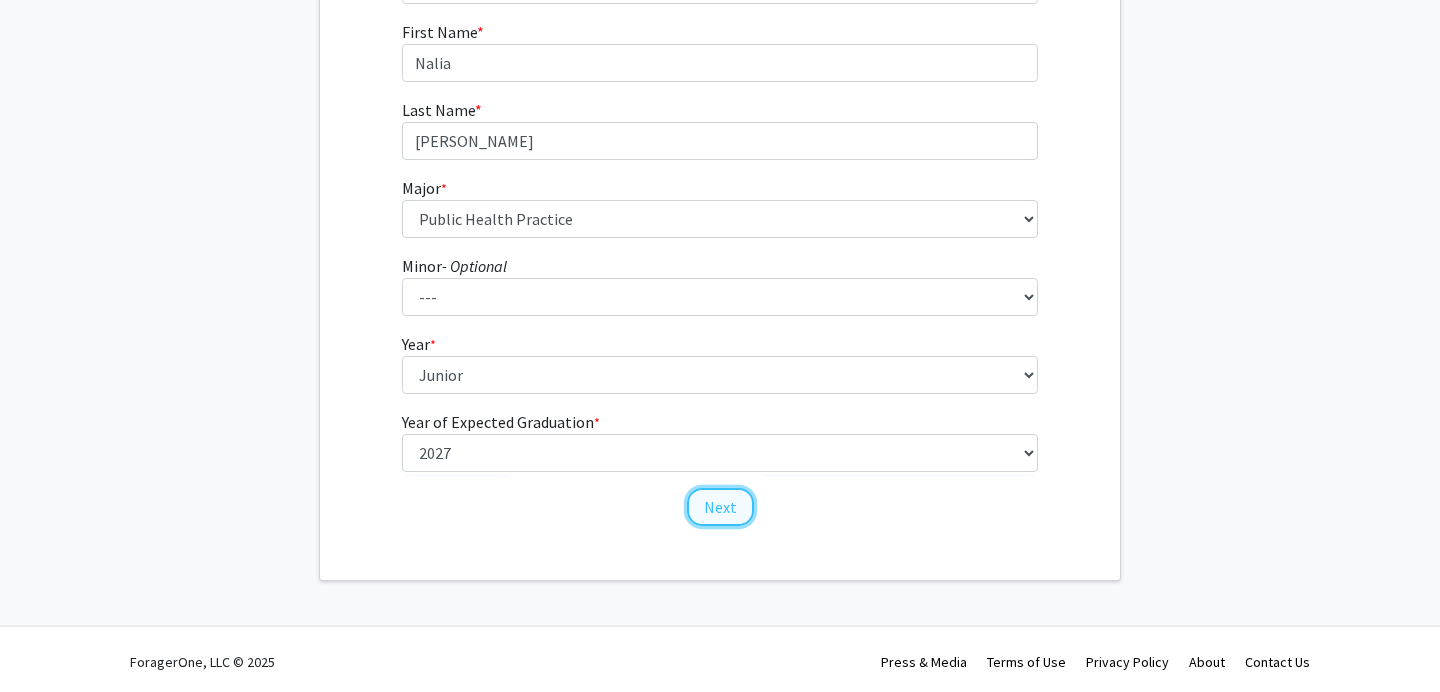 click on "Next" 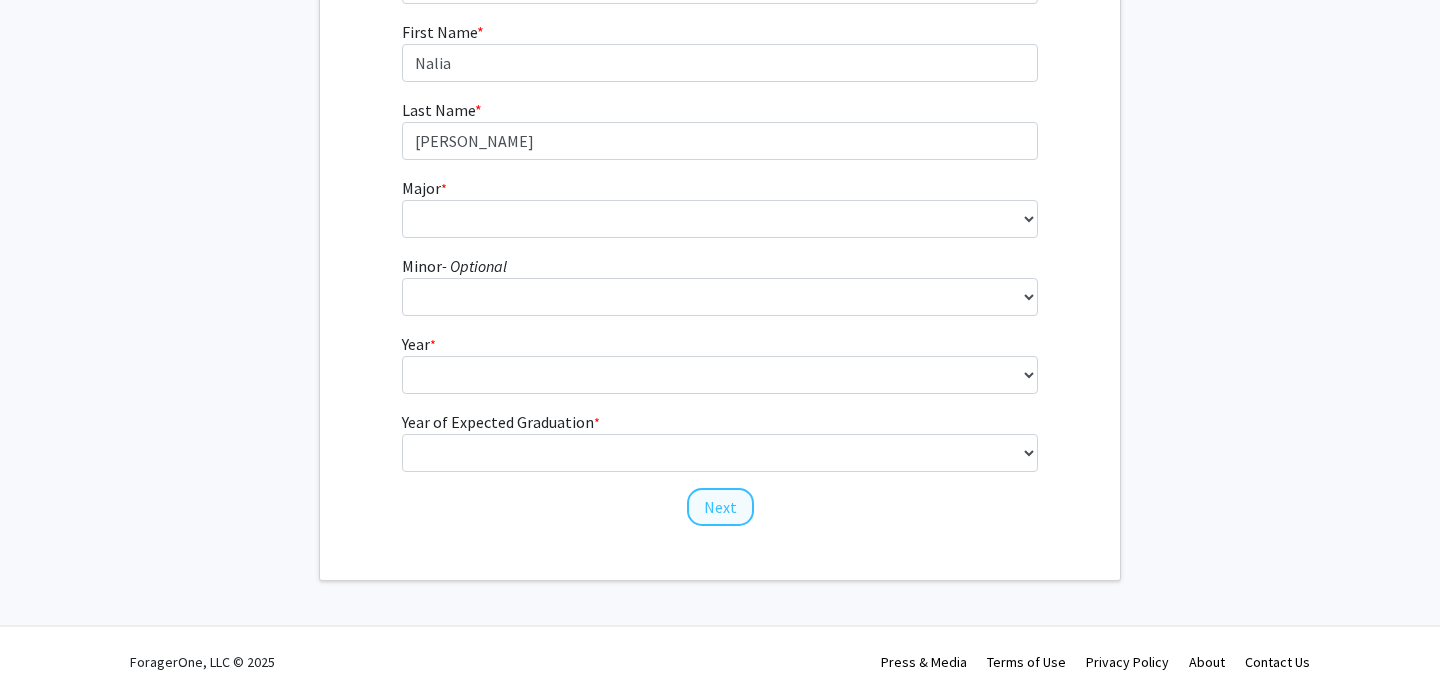 scroll, scrollTop: 0, scrollLeft: 0, axis: both 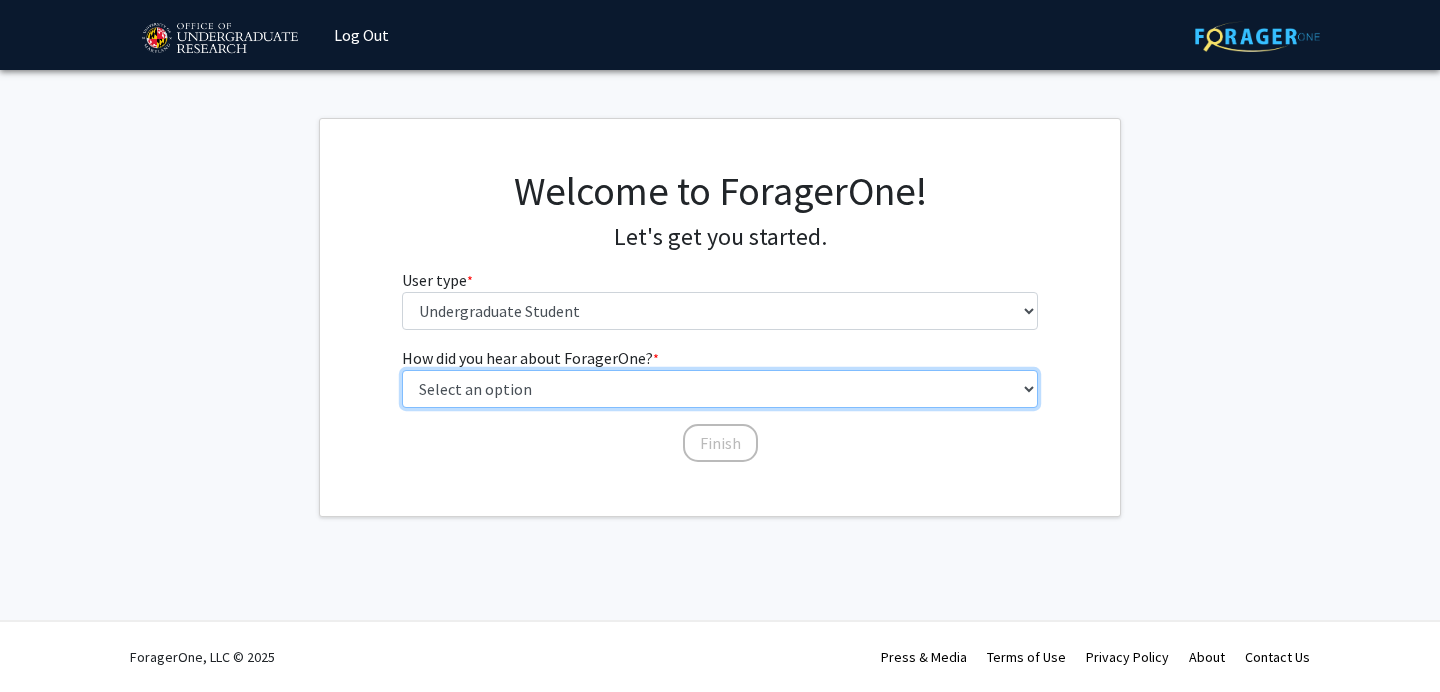 click on "Select an option  Peer/student recommendation   Faculty/staff recommendation   University website   University email or newsletter   Other" at bounding box center [720, 389] 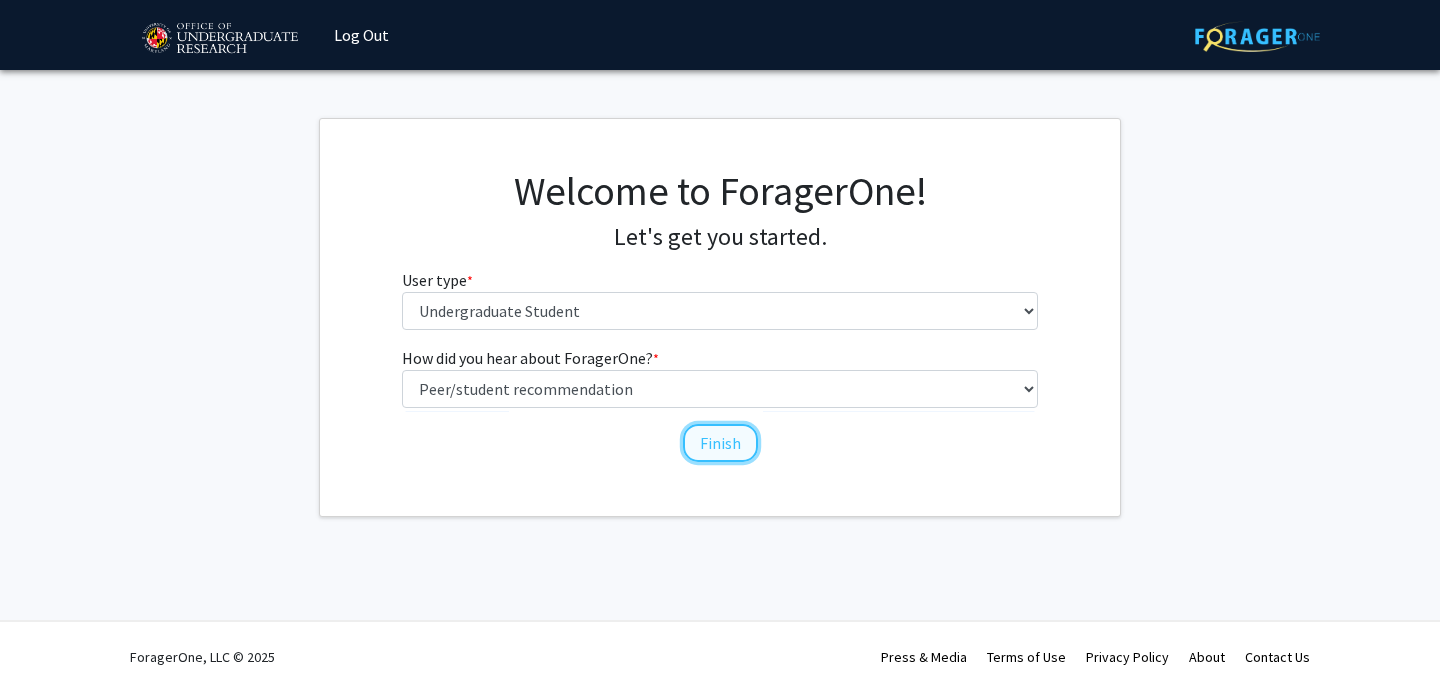 click on "Finish" 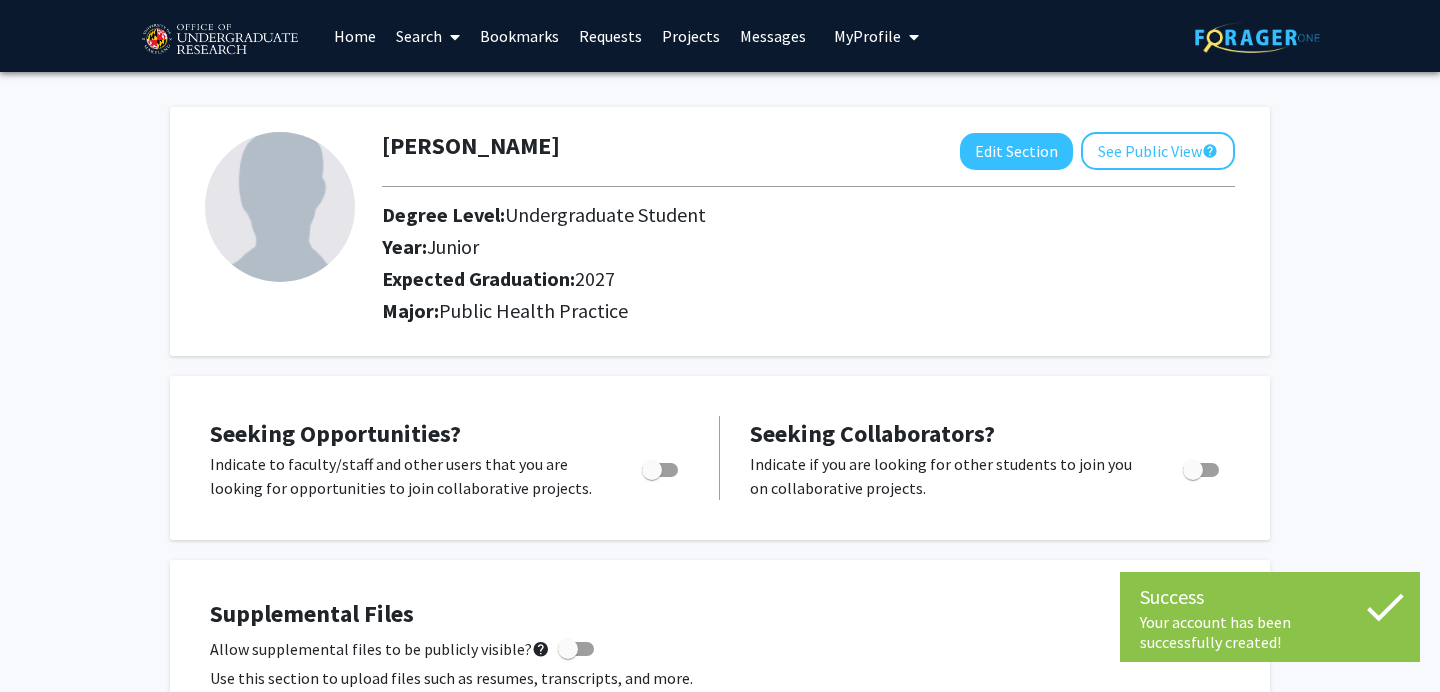 click at bounding box center (455, 37) 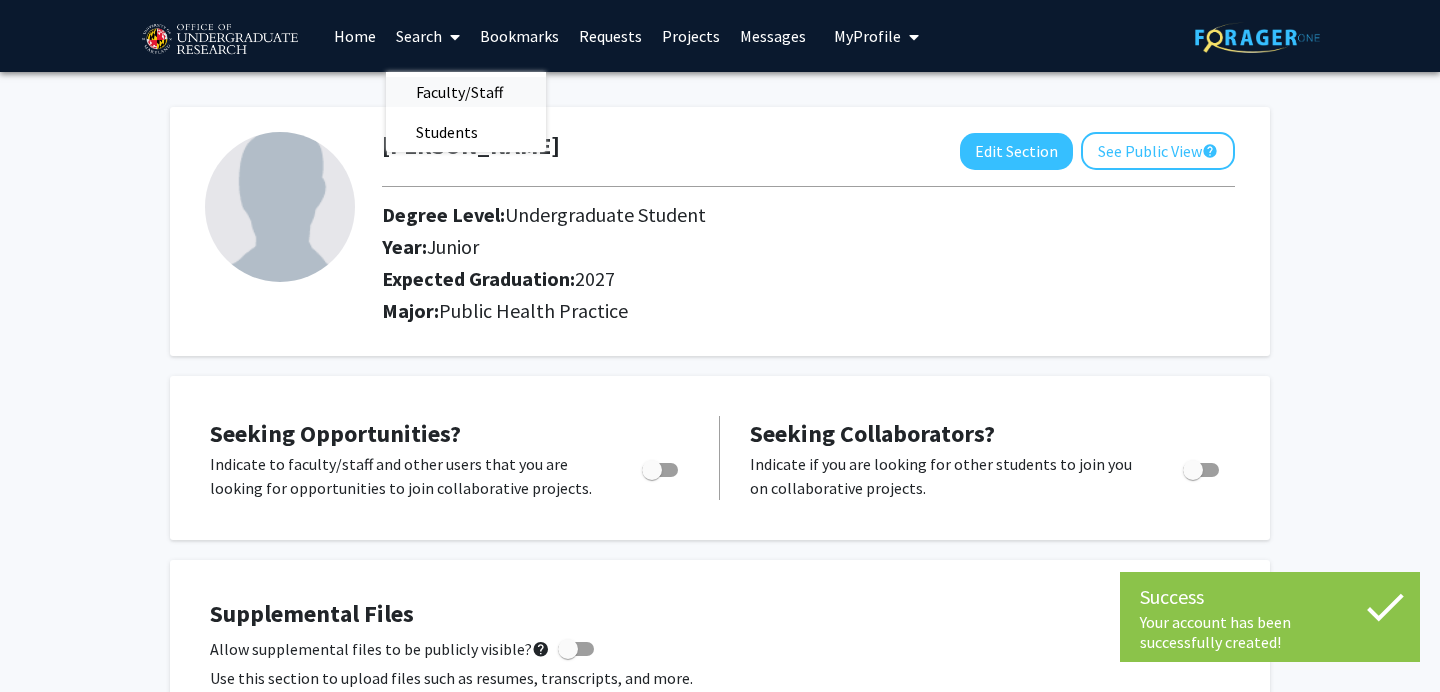 click on "Faculty/Staff" at bounding box center (459, 92) 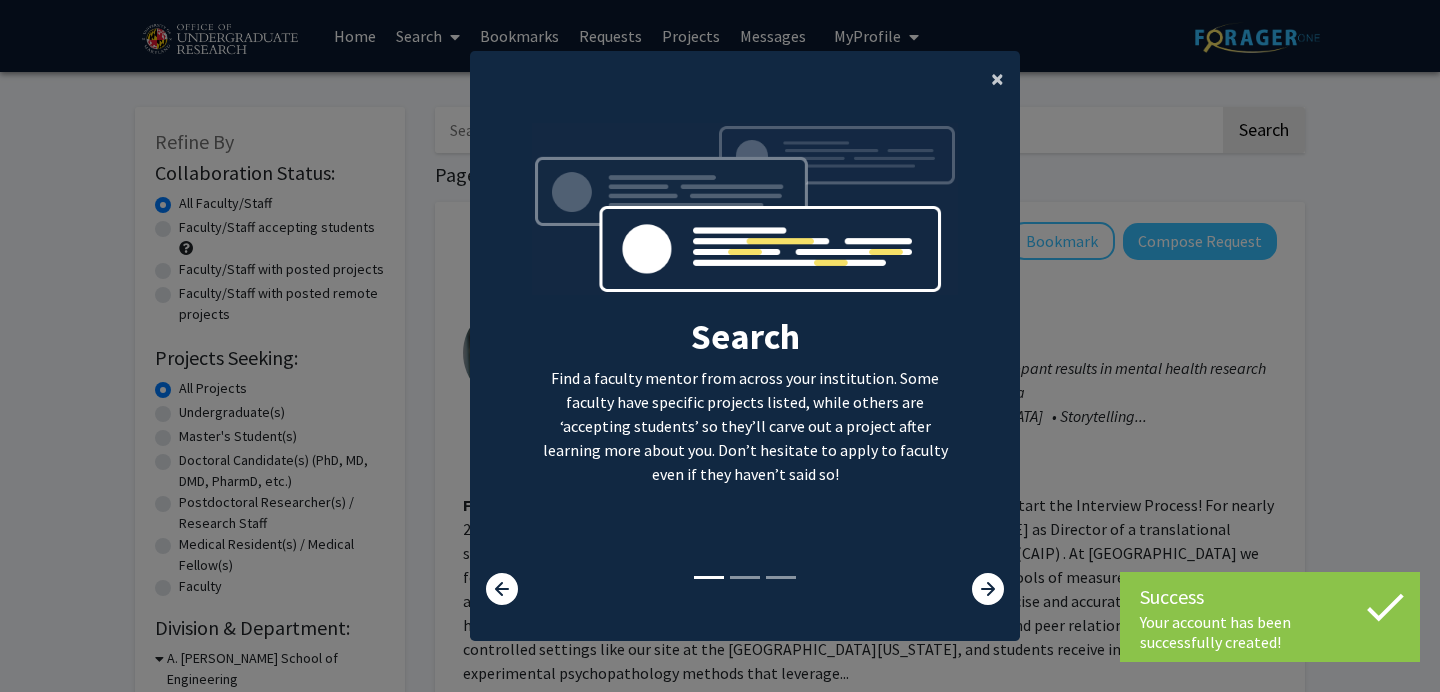 click on "×" 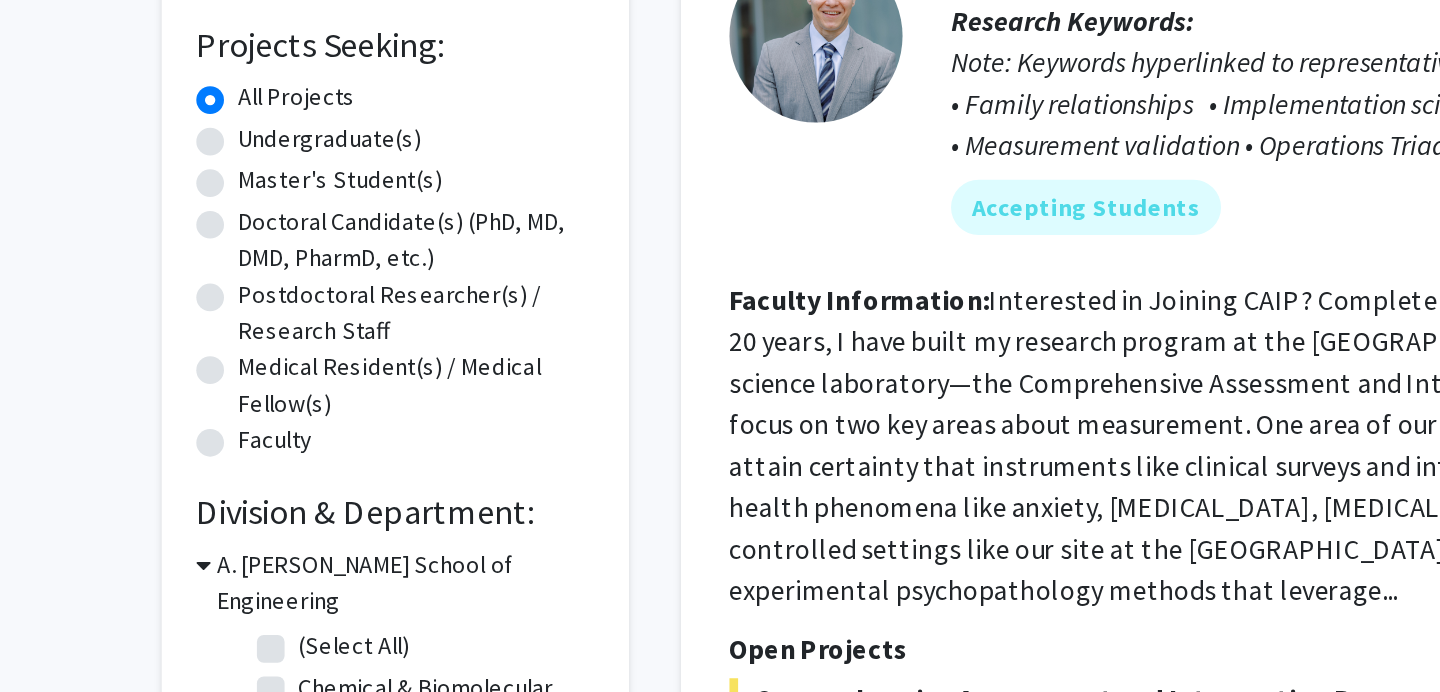 scroll, scrollTop: 288, scrollLeft: 0, axis: vertical 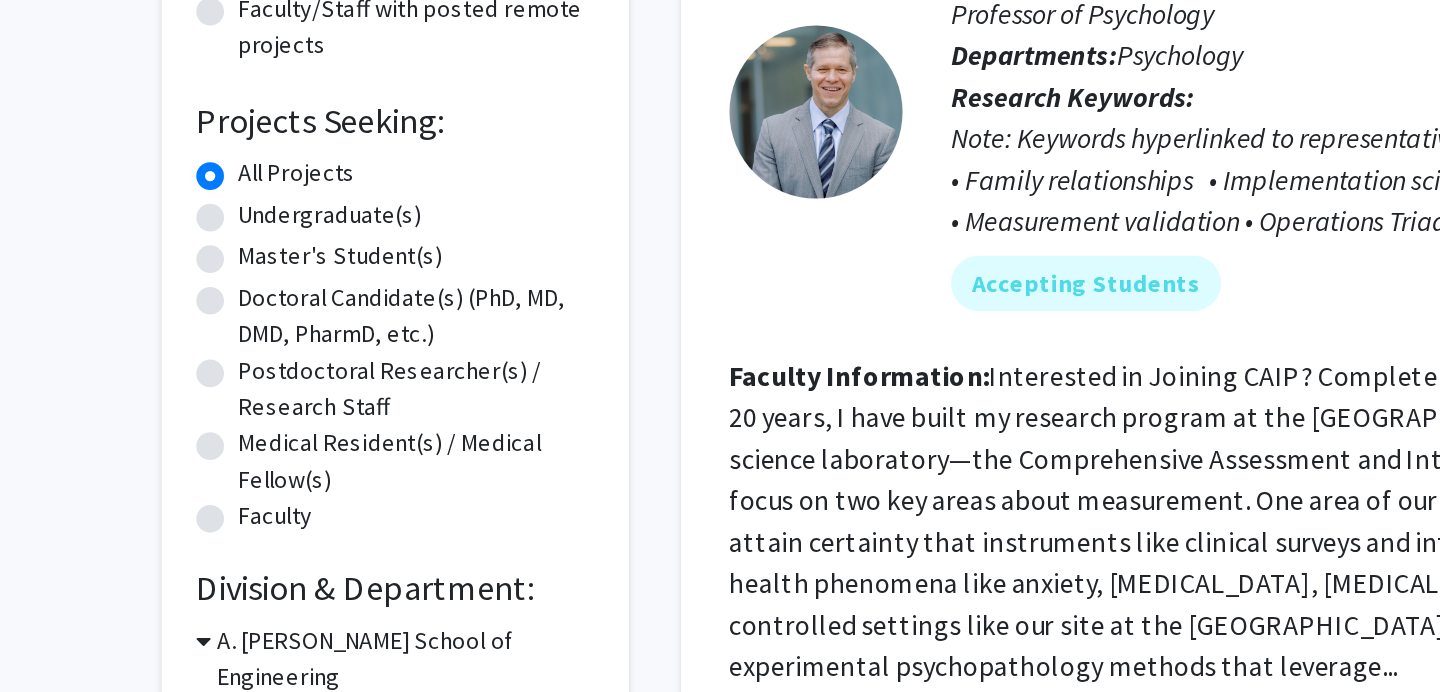 click on "Undergraduate(s)" 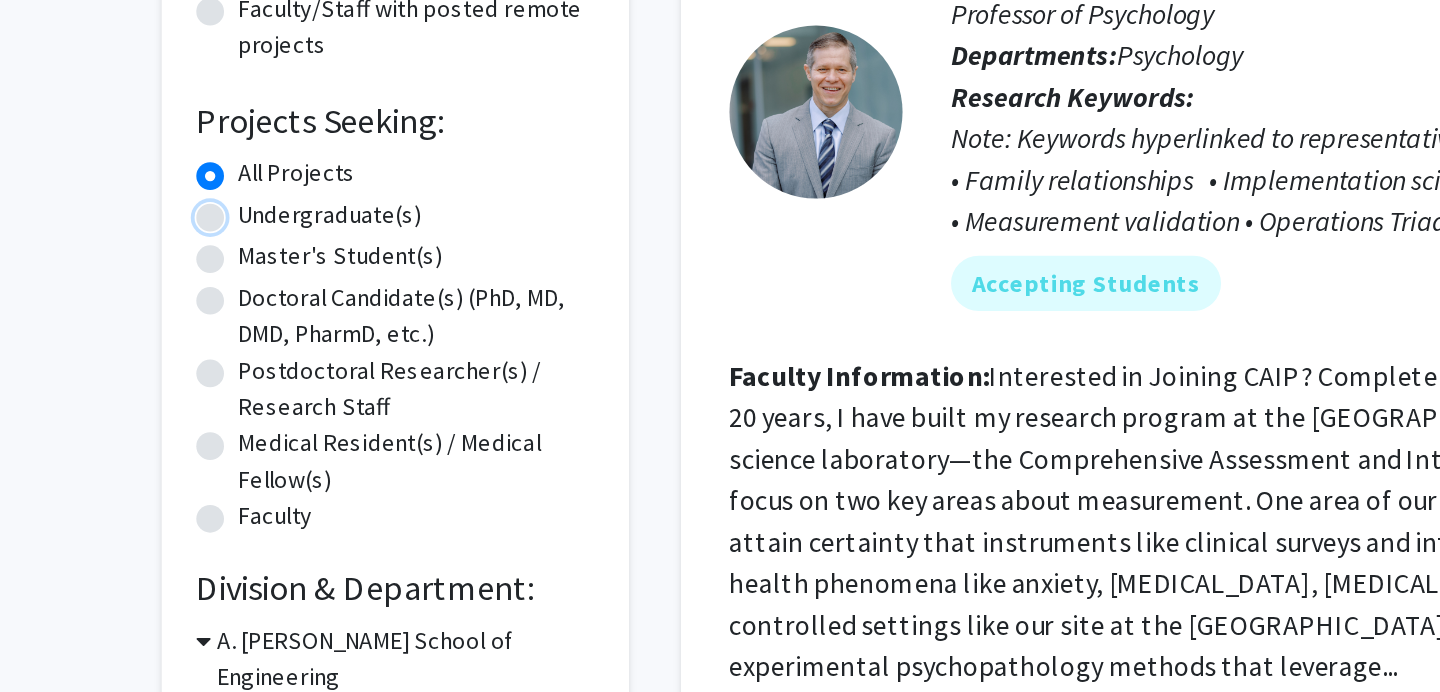 click on "Undergraduate(s)" at bounding box center [185, 120] 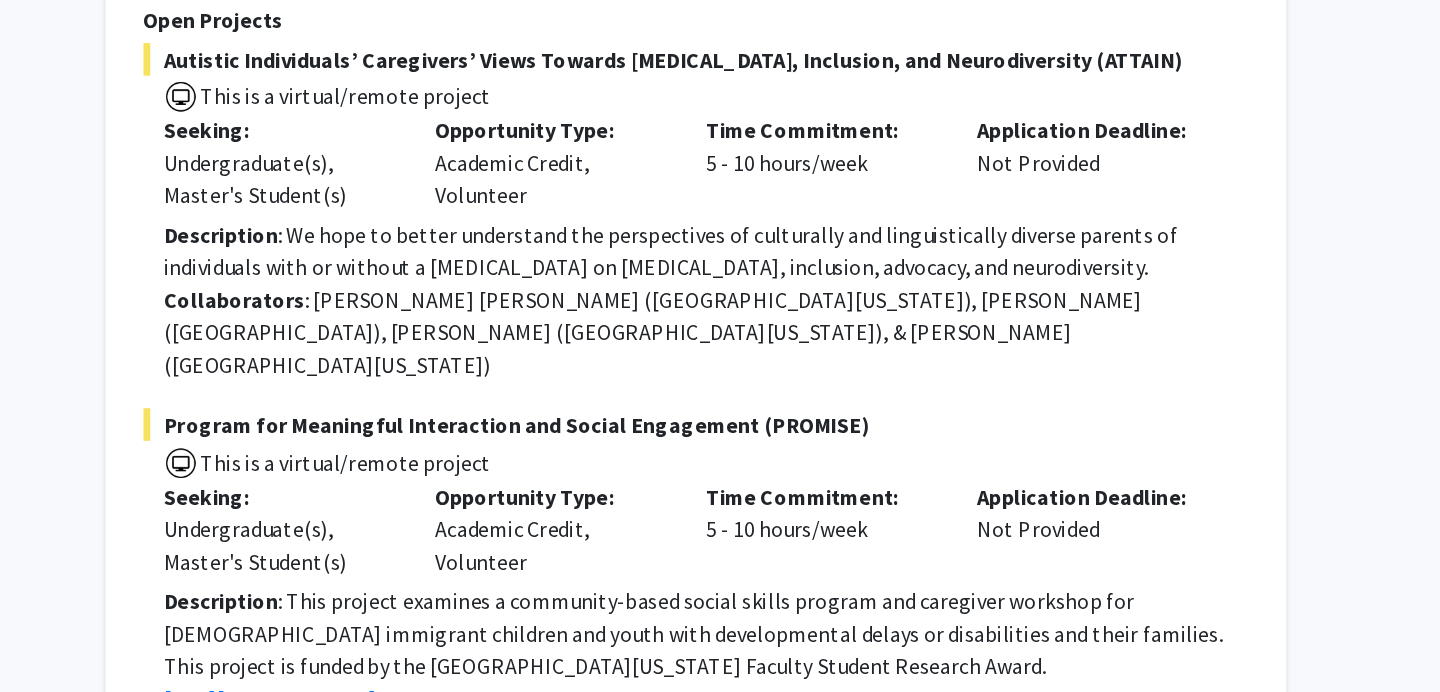 scroll, scrollTop: 6399, scrollLeft: 0, axis: vertical 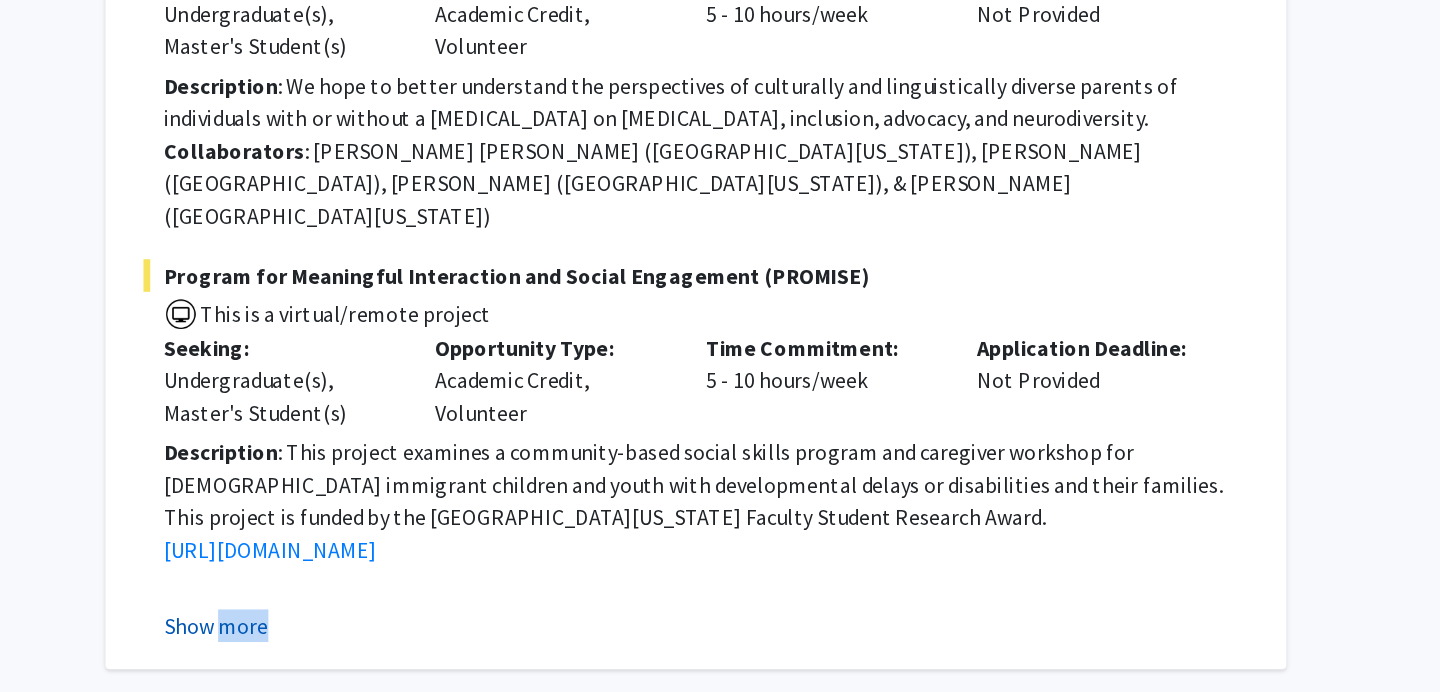 click on "Show more" 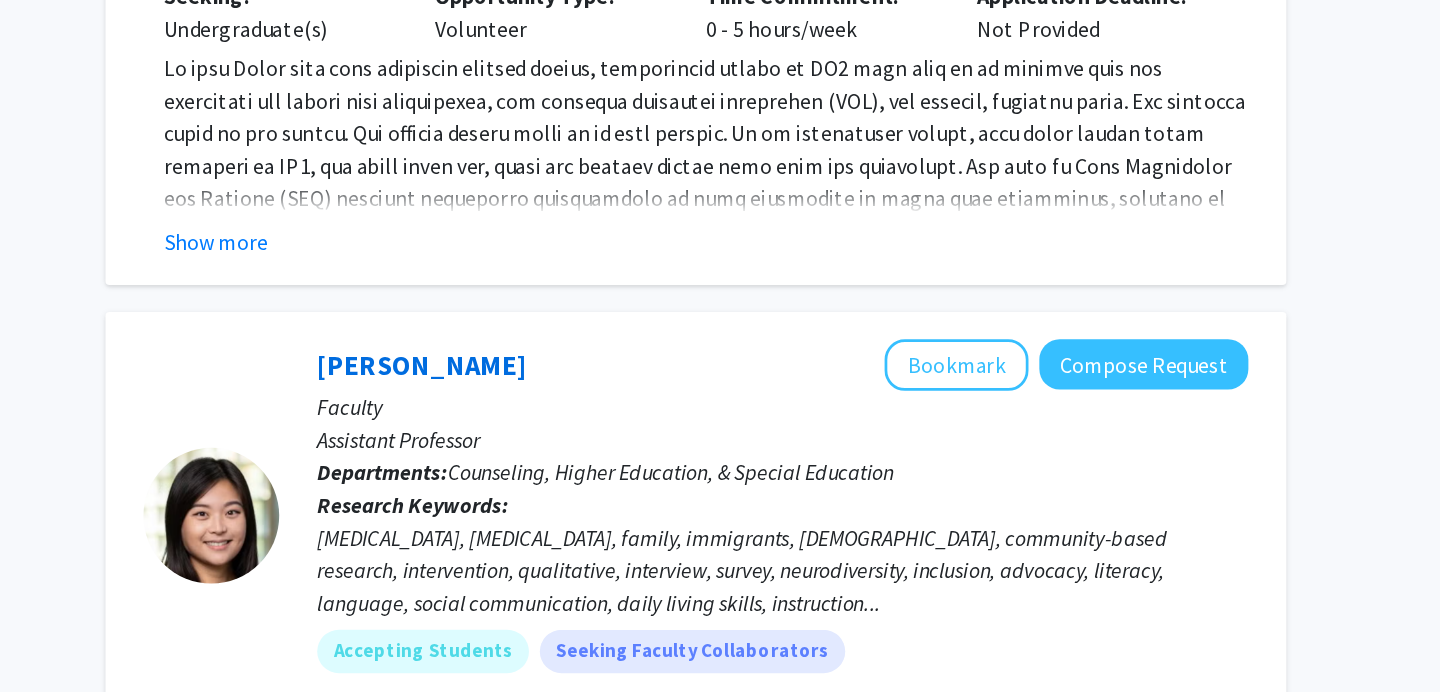 scroll, scrollTop: 5774, scrollLeft: 0, axis: vertical 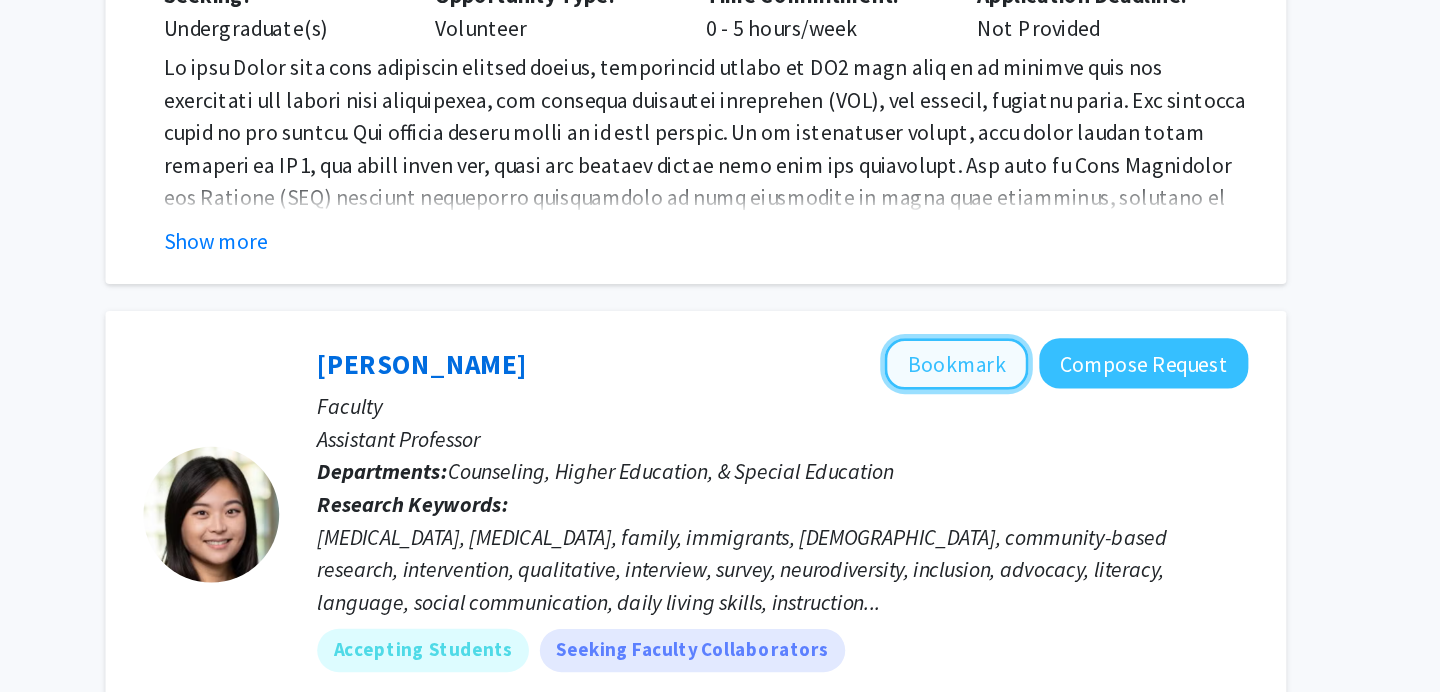 click on "Bookmark" 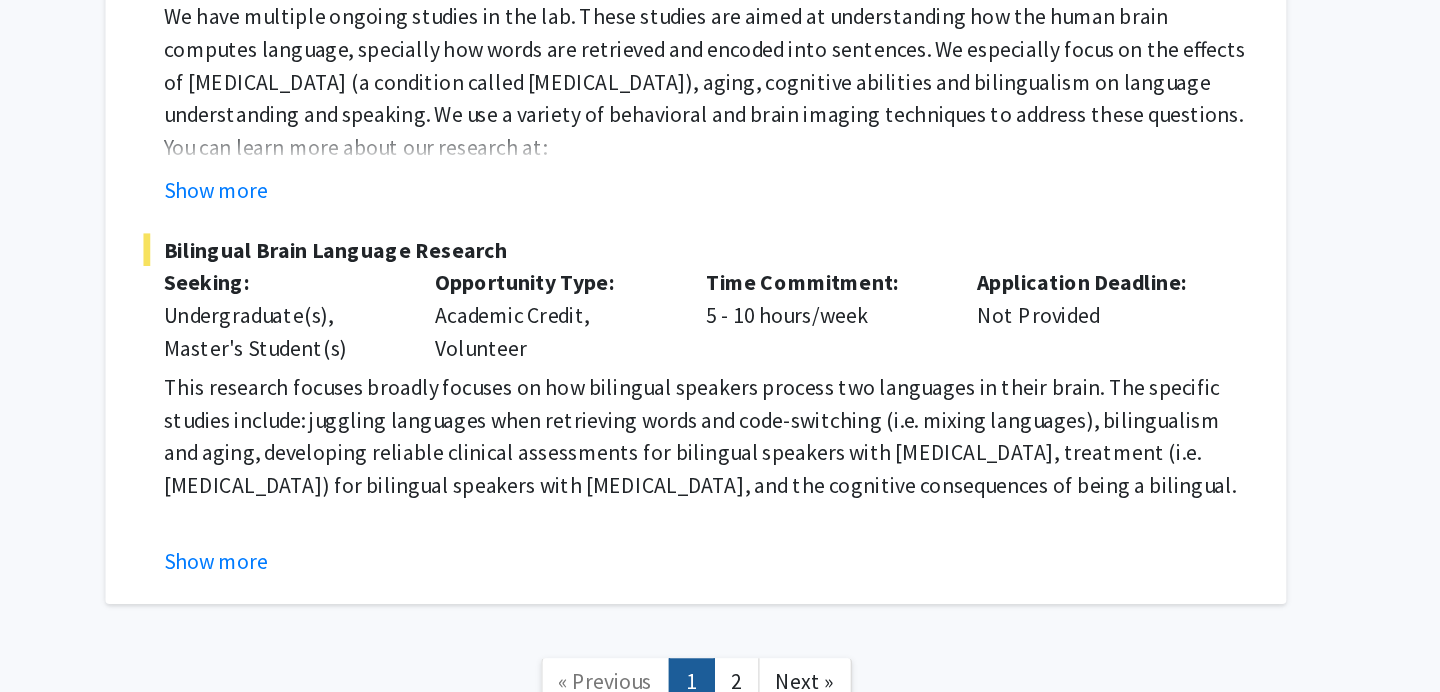 scroll, scrollTop: 8932, scrollLeft: 0, axis: vertical 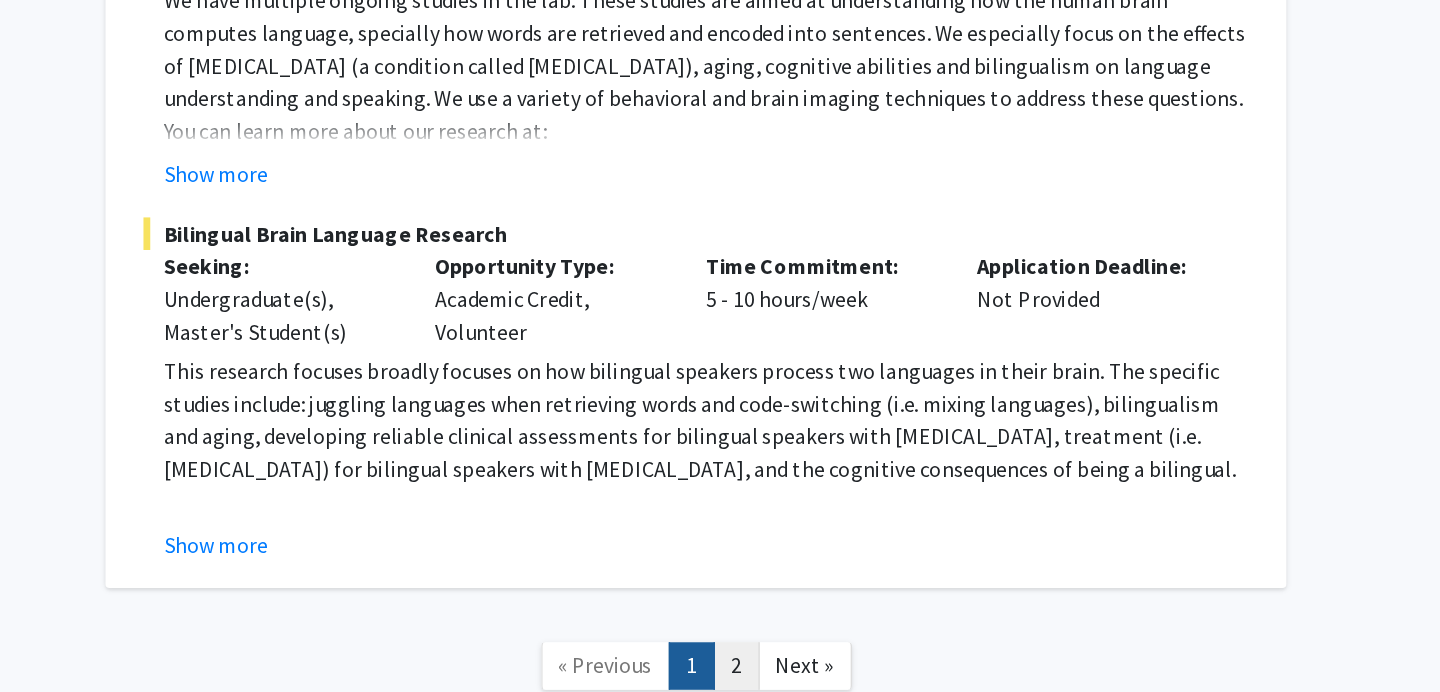 click on "2" 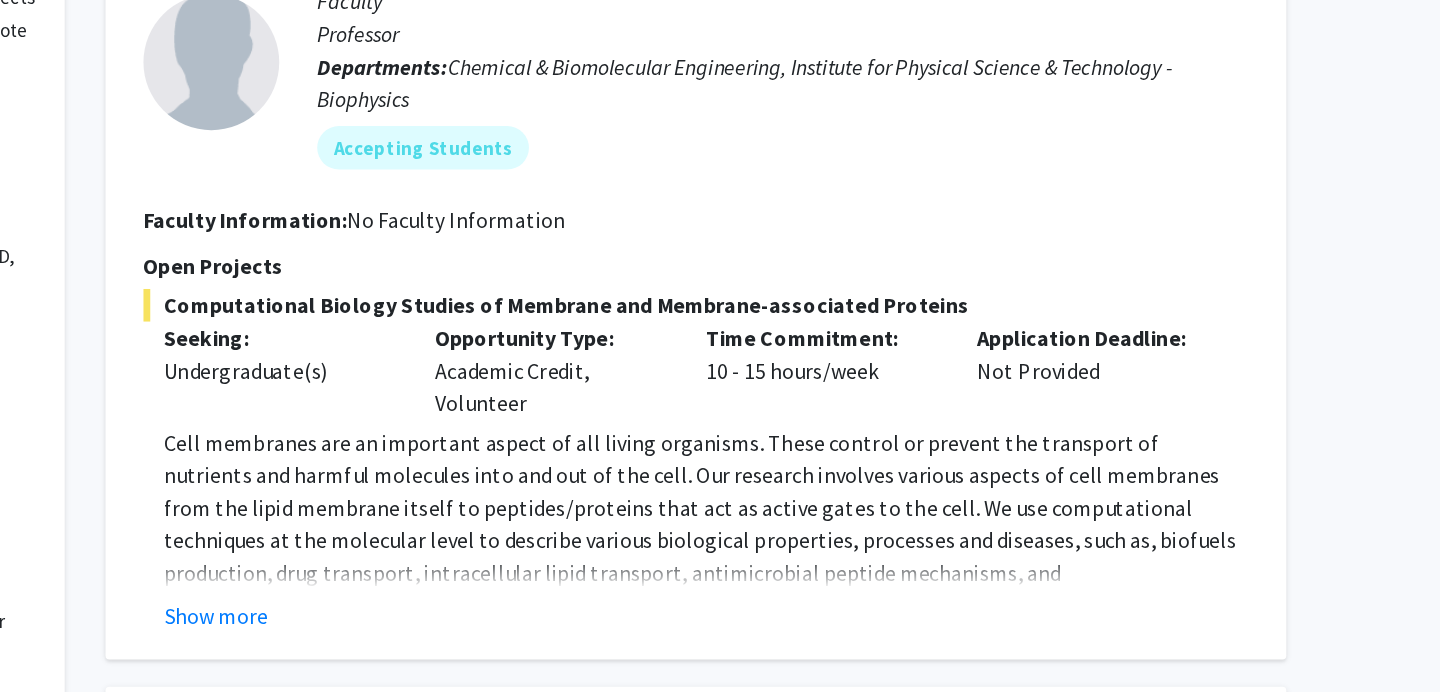 scroll, scrollTop: 270, scrollLeft: 0, axis: vertical 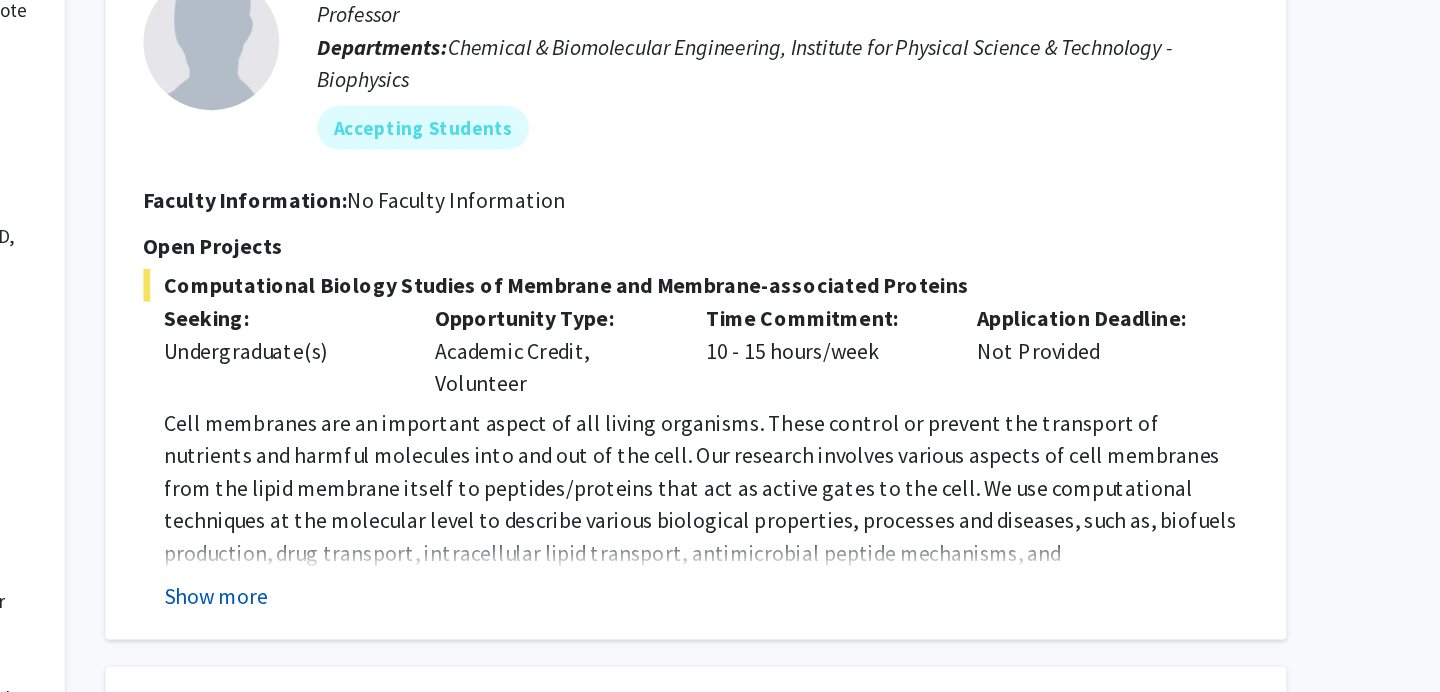 click on "Show more" 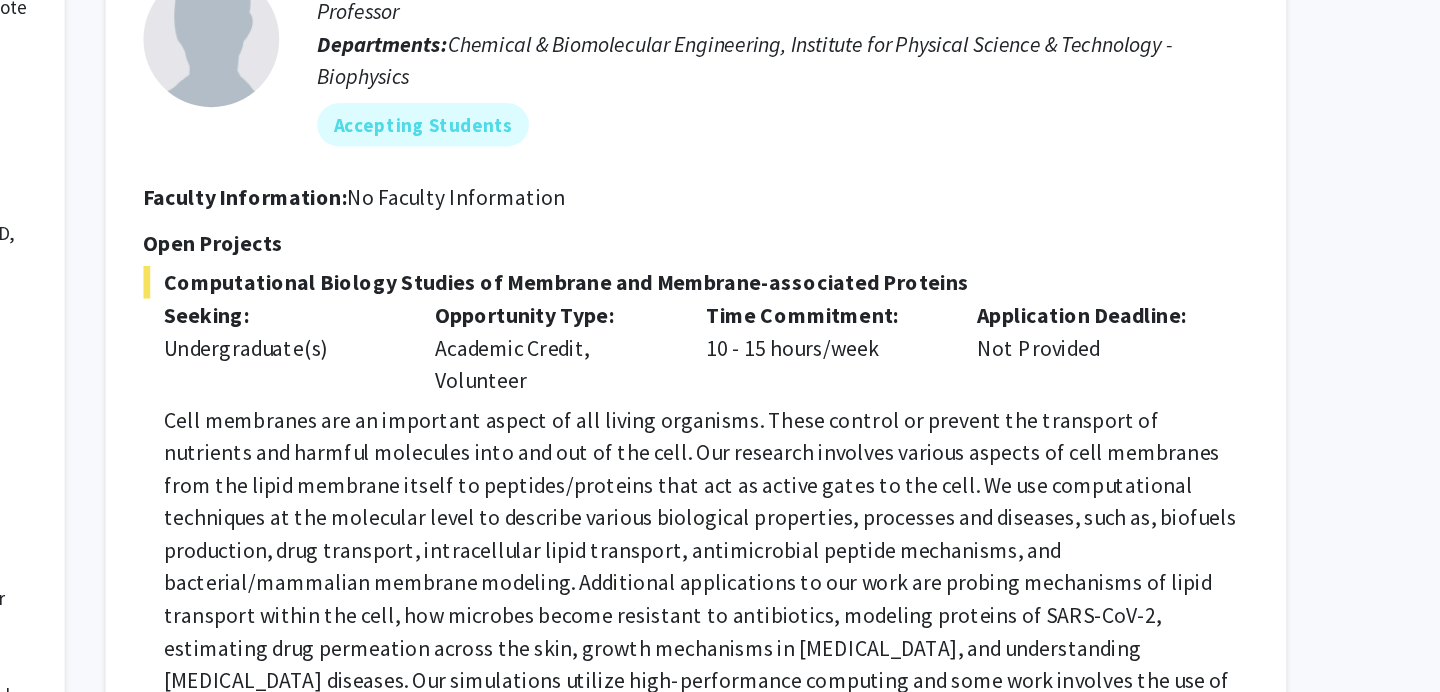 scroll, scrollTop: 0, scrollLeft: 0, axis: both 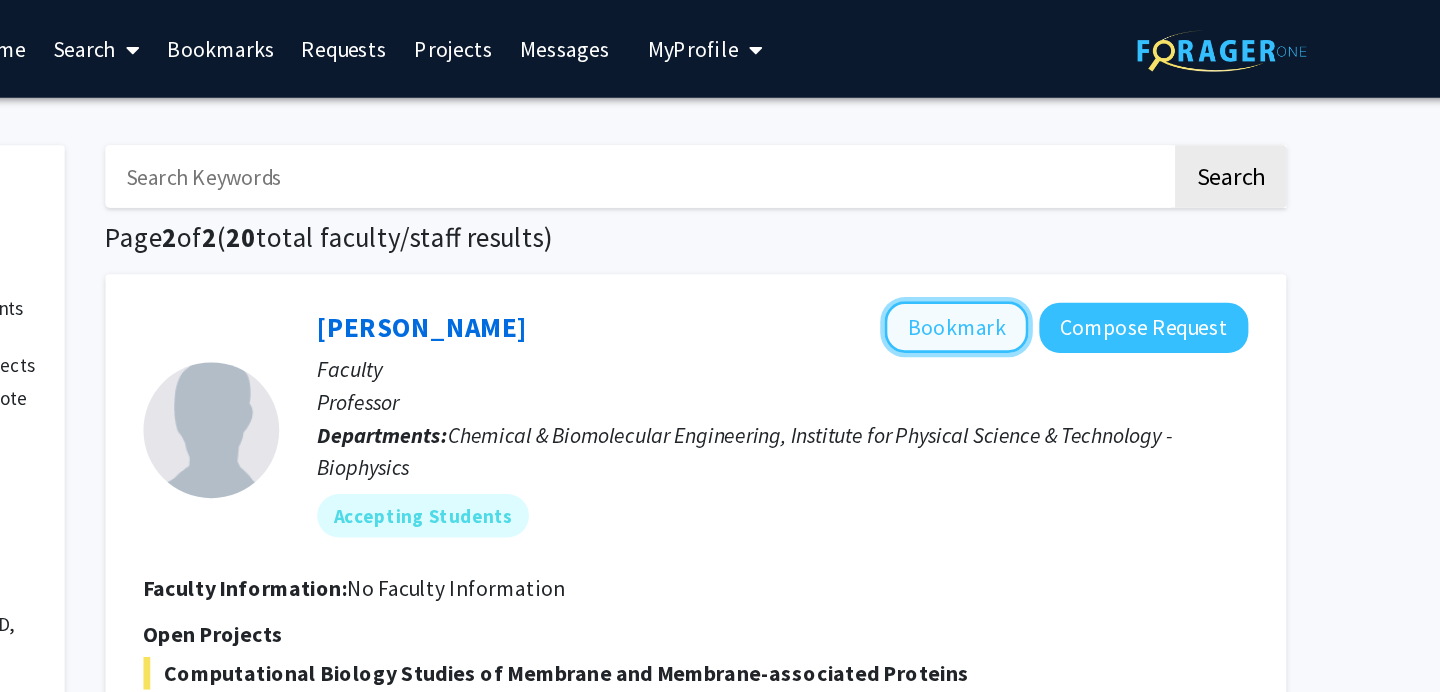 click on "Bookmark" 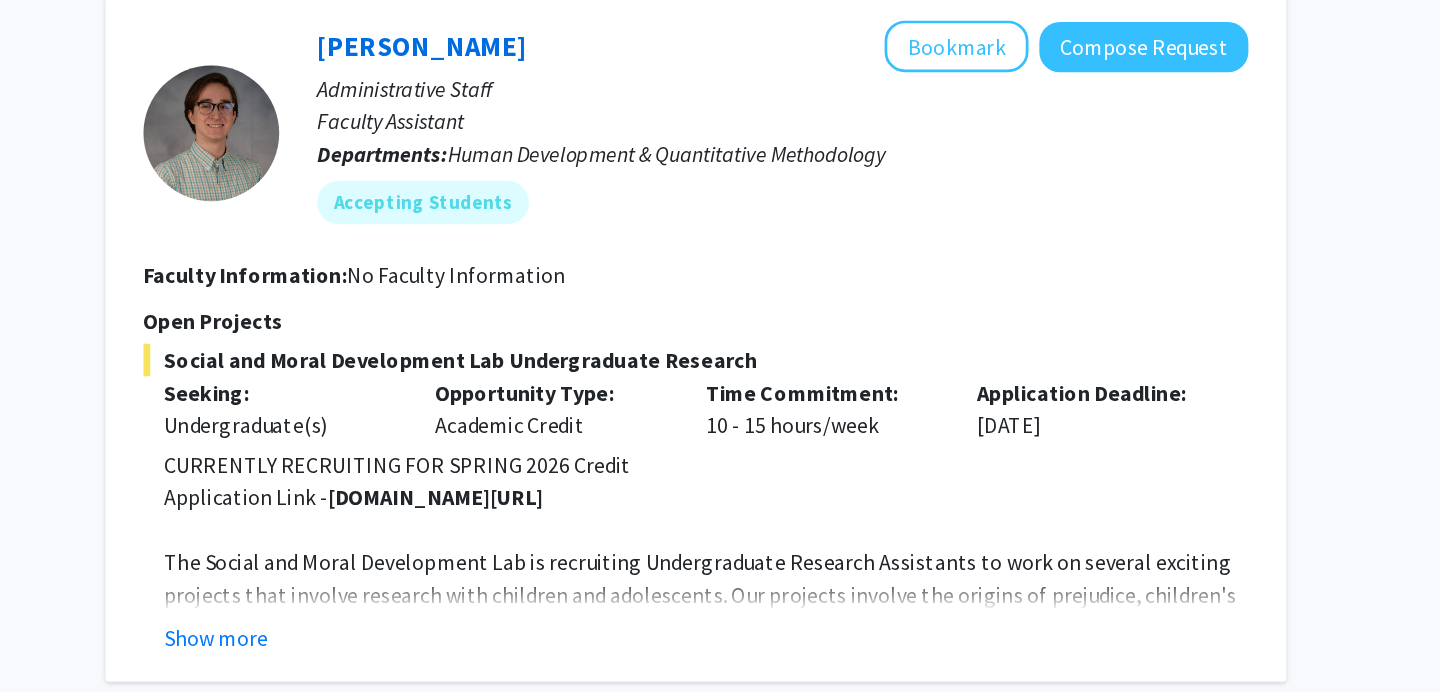 scroll, scrollTop: 1372, scrollLeft: 0, axis: vertical 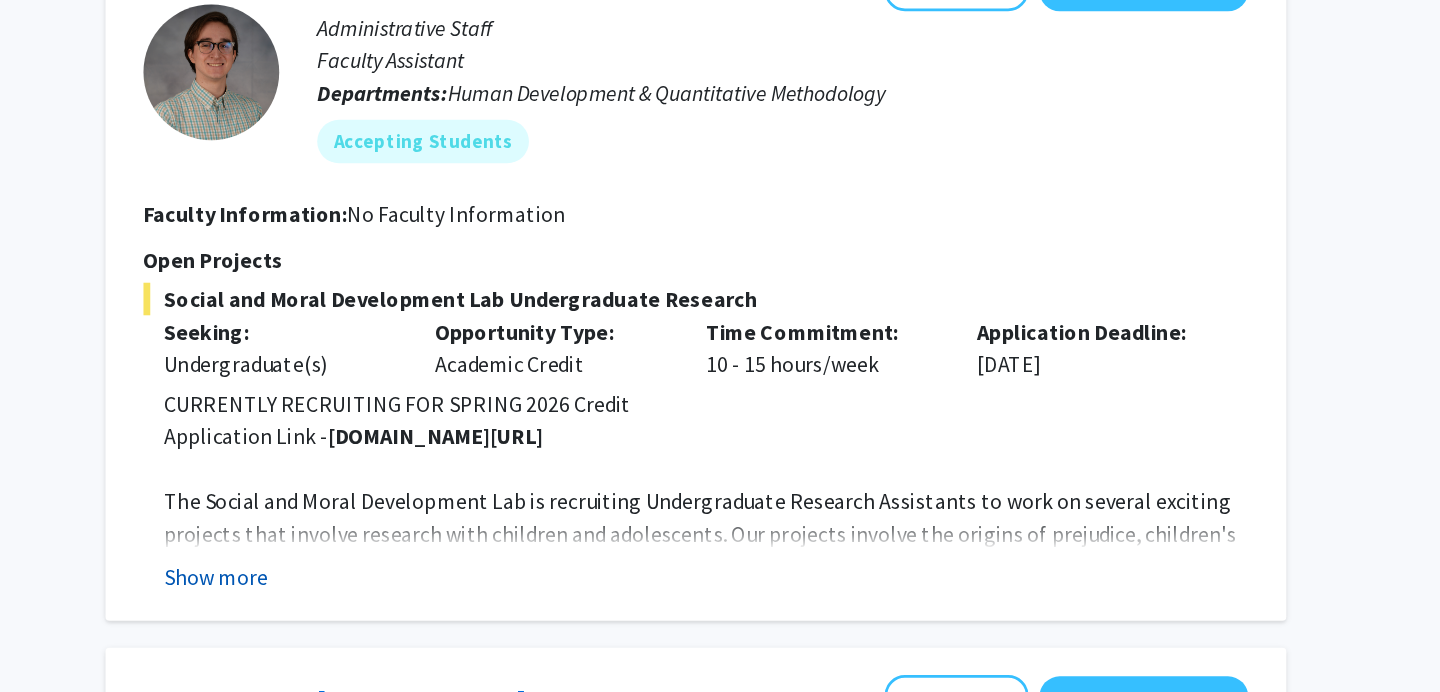 click on "Show more" 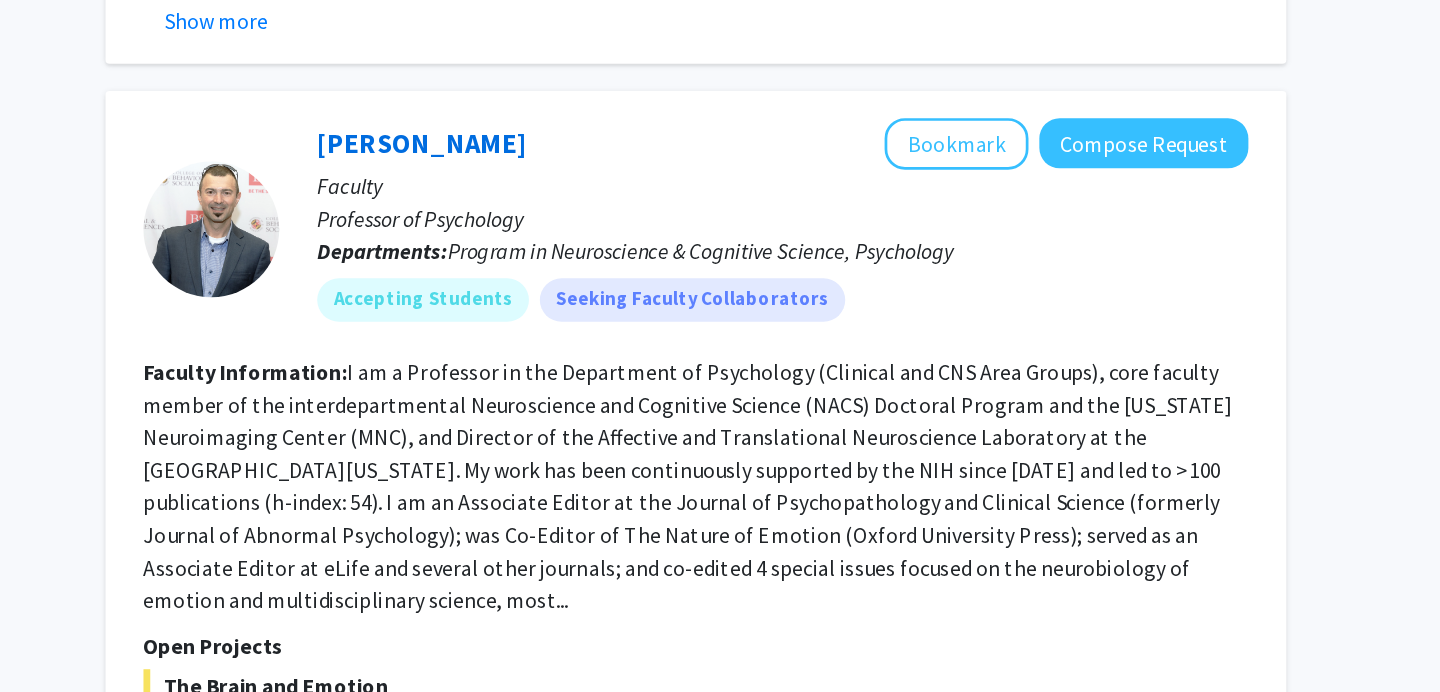 scroll, scrollTop: 4531, scrollLeft: 0, axis: vertical 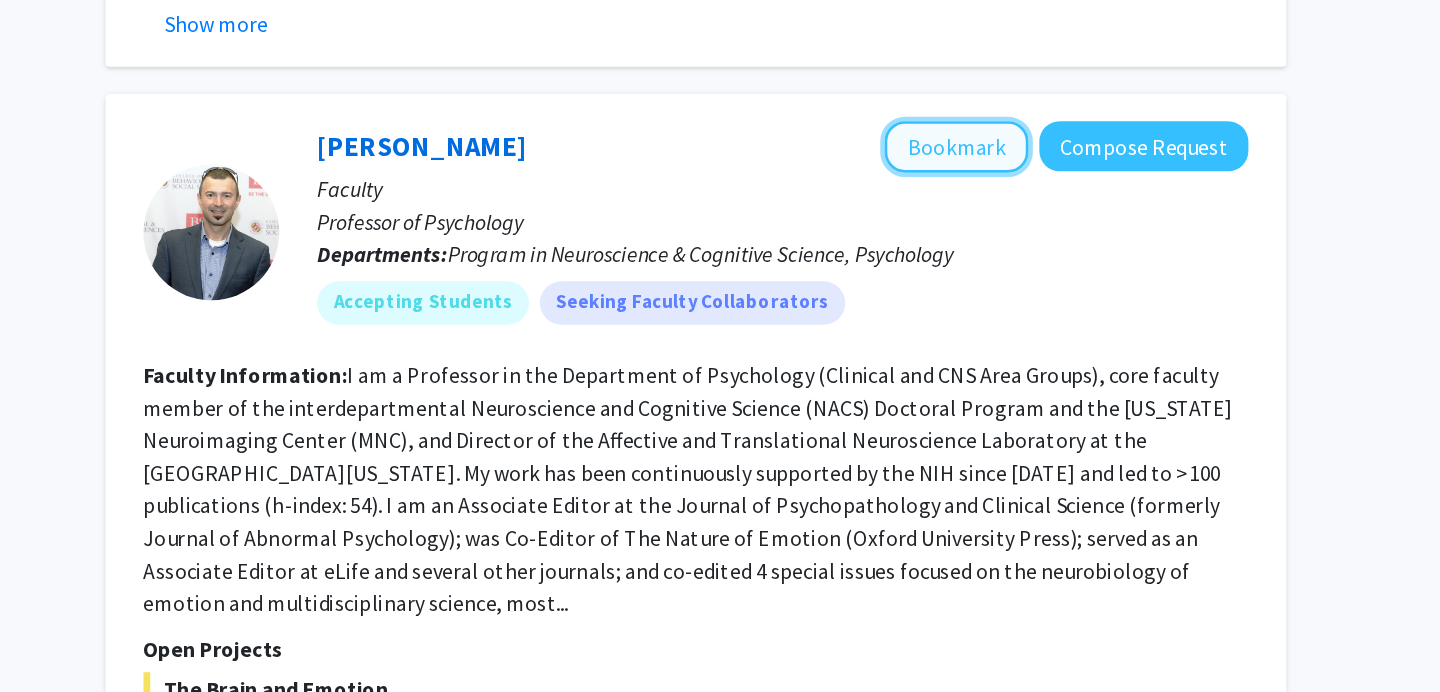 click on "Bookmark" 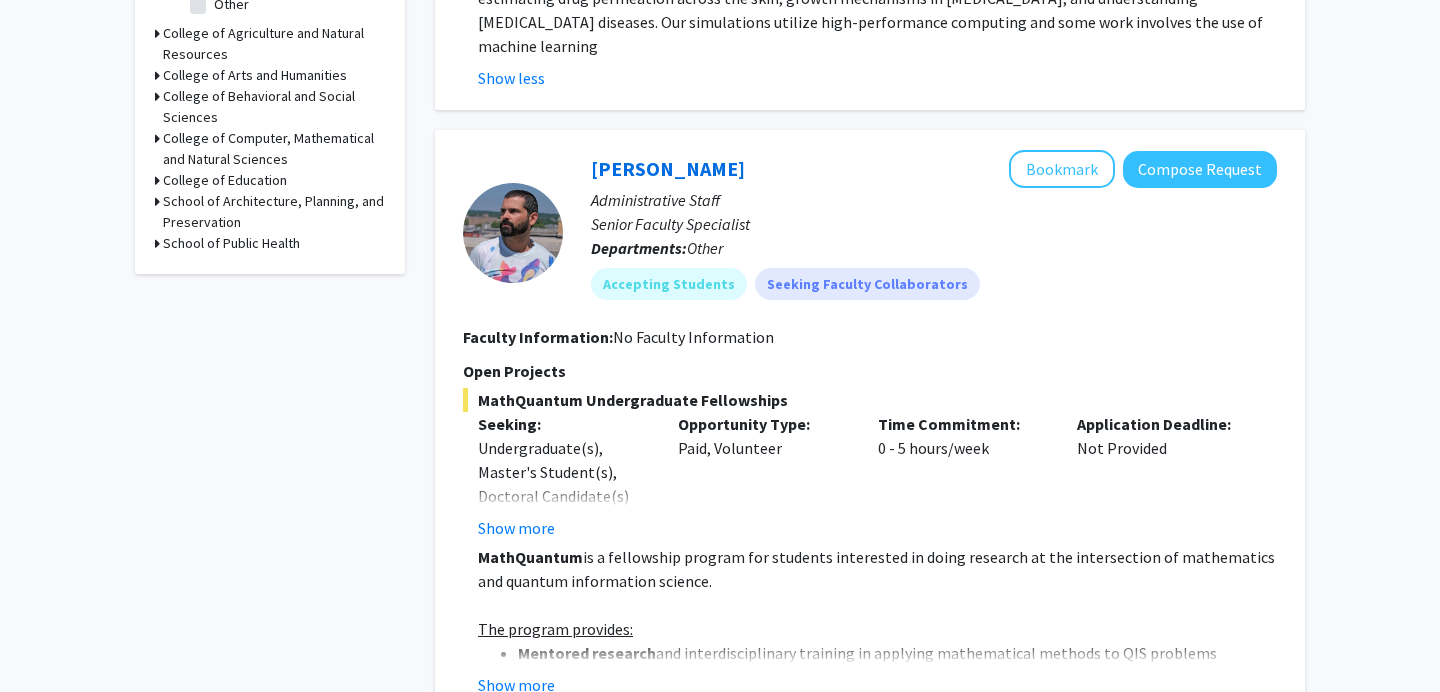 scroll, scrollTop: 0, scrollLeft: 0, axis: both 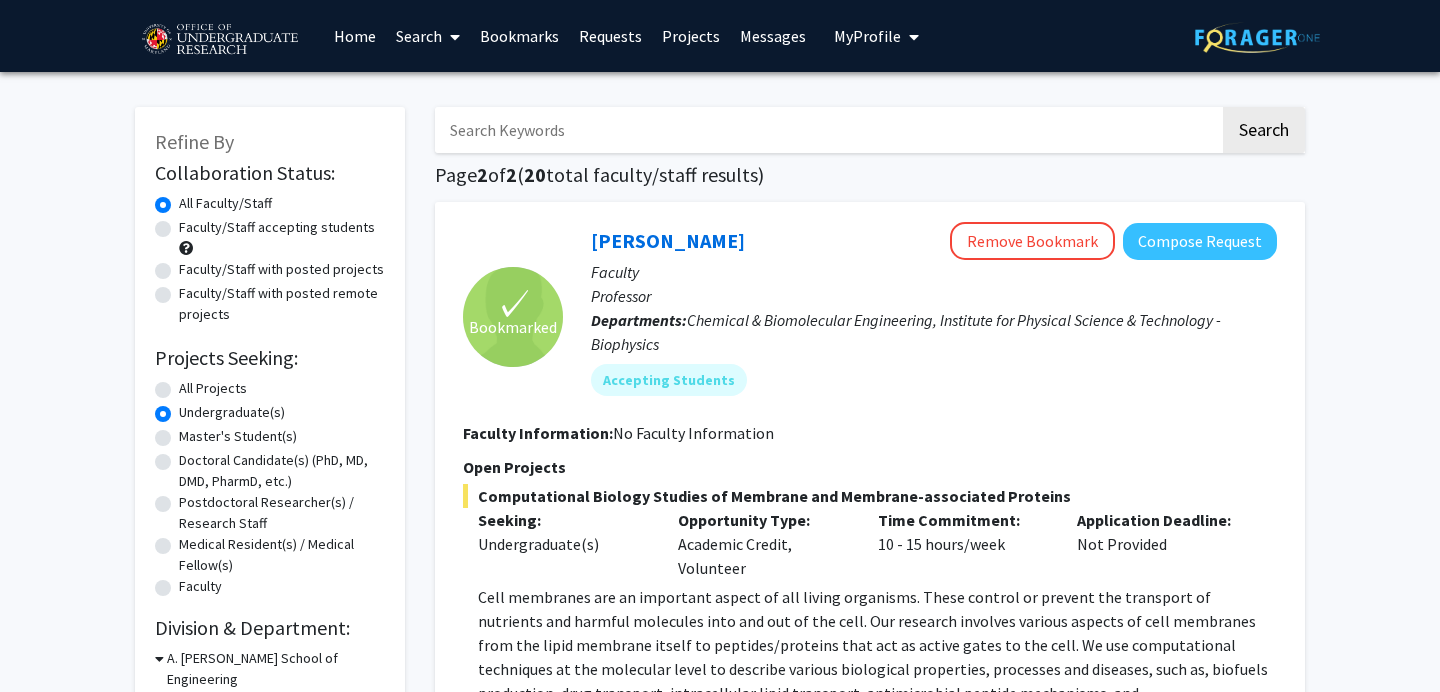 click on "Bookmarks" at bounding box center (519, 36) 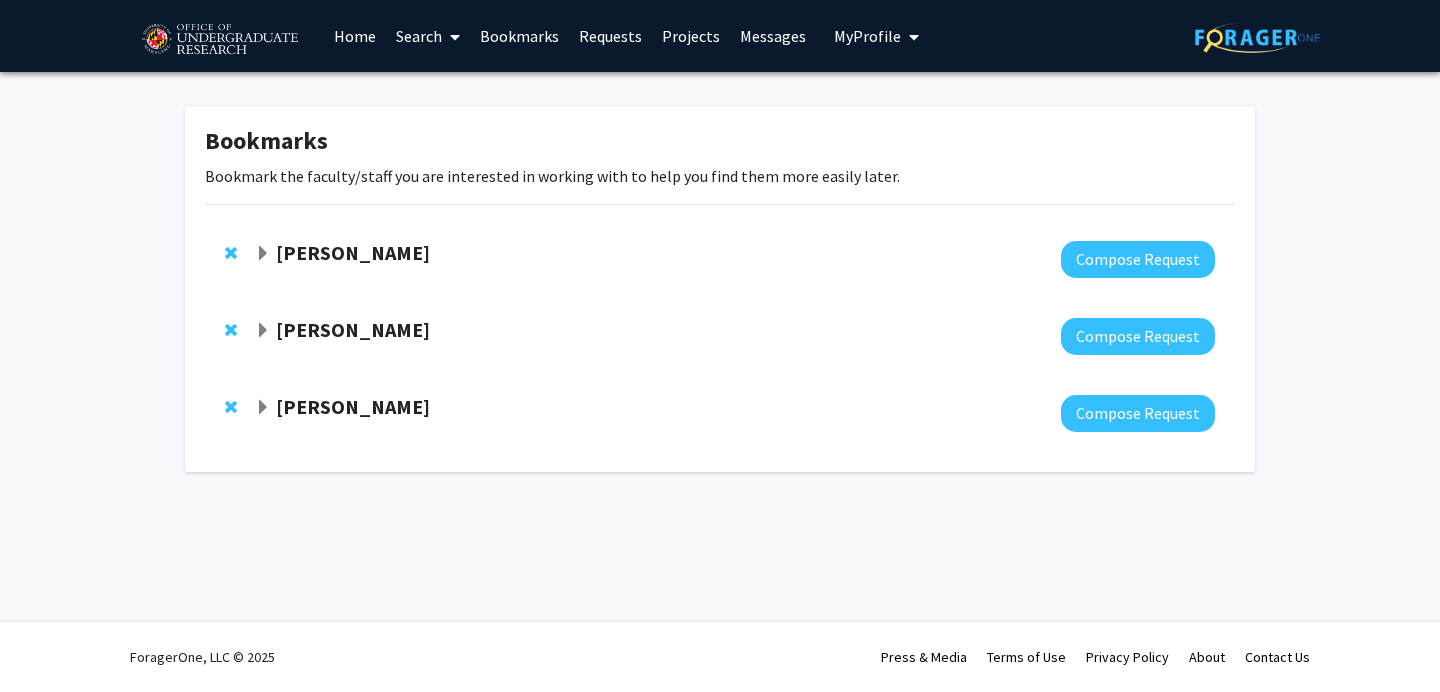 click on "[PERSON_NAME]  Compose Request" 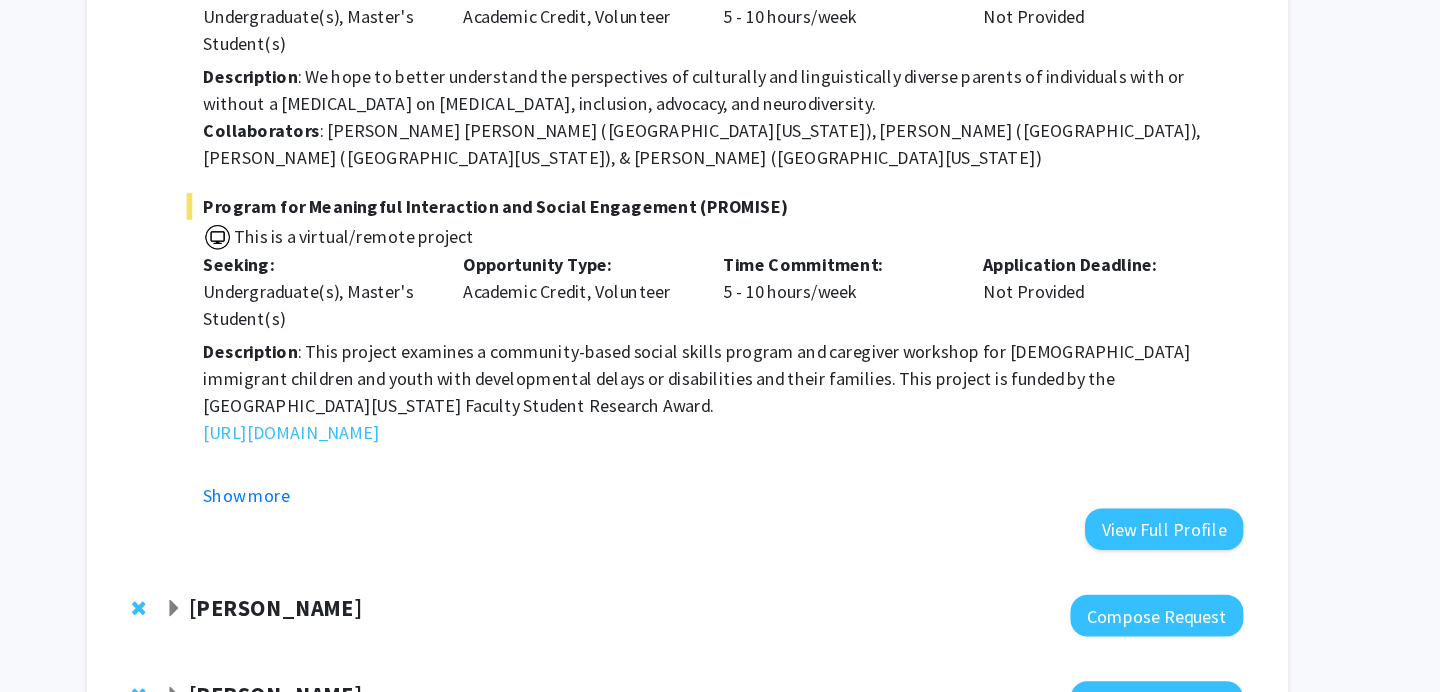 scroll, scrollTop: 721, scrollLeft: 0, axis: vertical 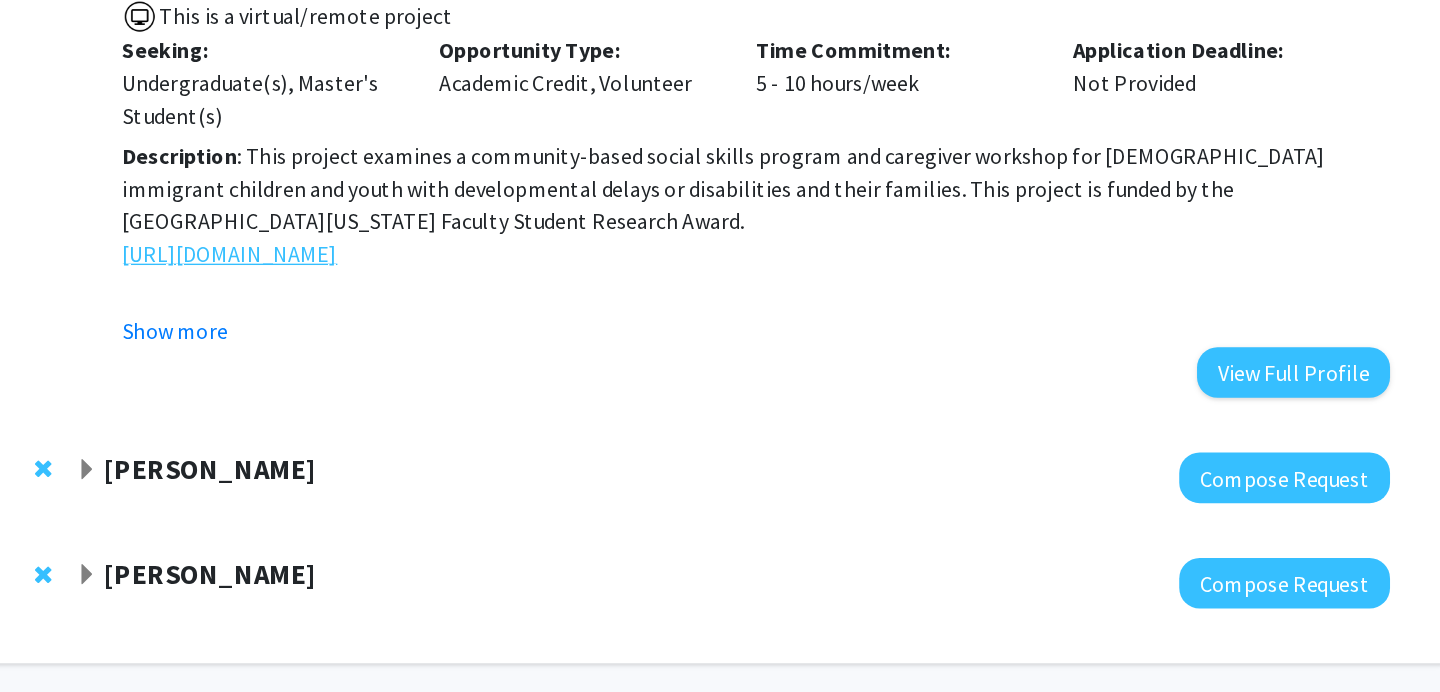 click on "[URL][DOMAIN_NAME]" at bounding box center (367, 288) 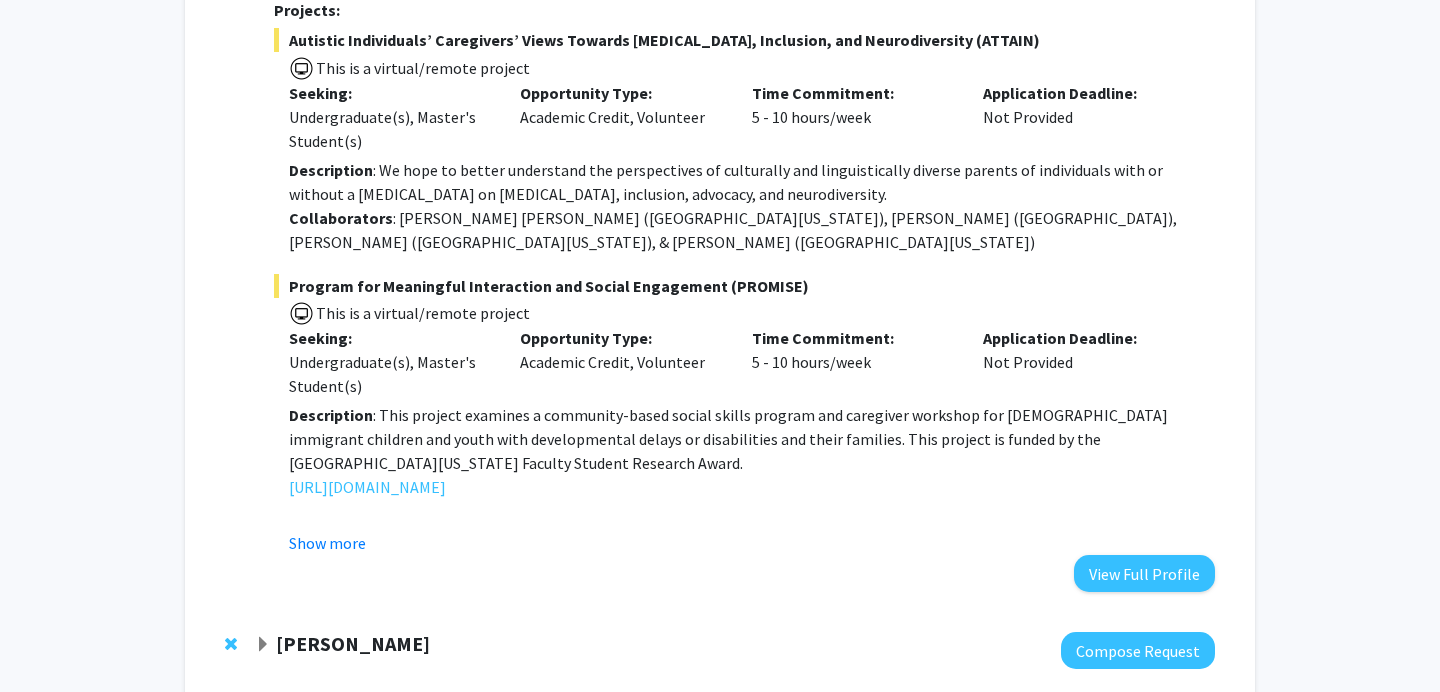 scroll, scrollTop: 90, scrollLeft: 0, axis: vertical 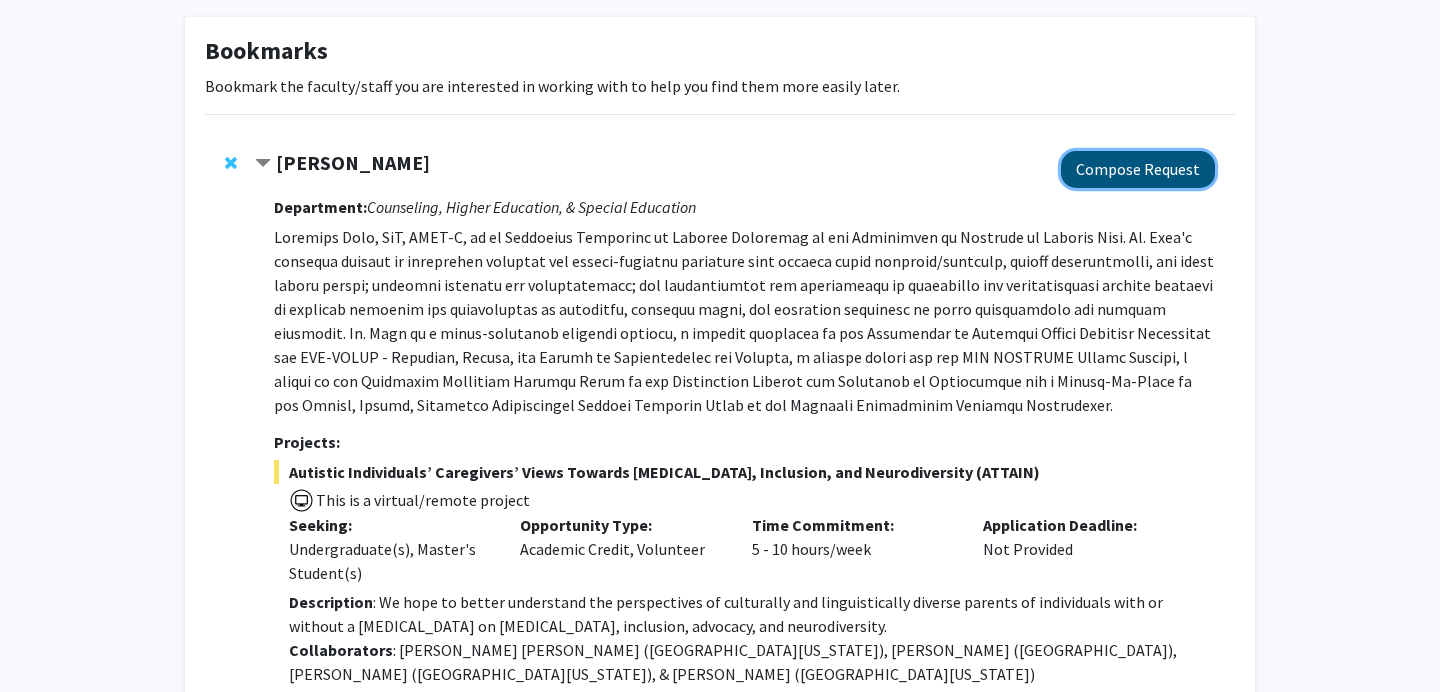 click on "Compose Request" 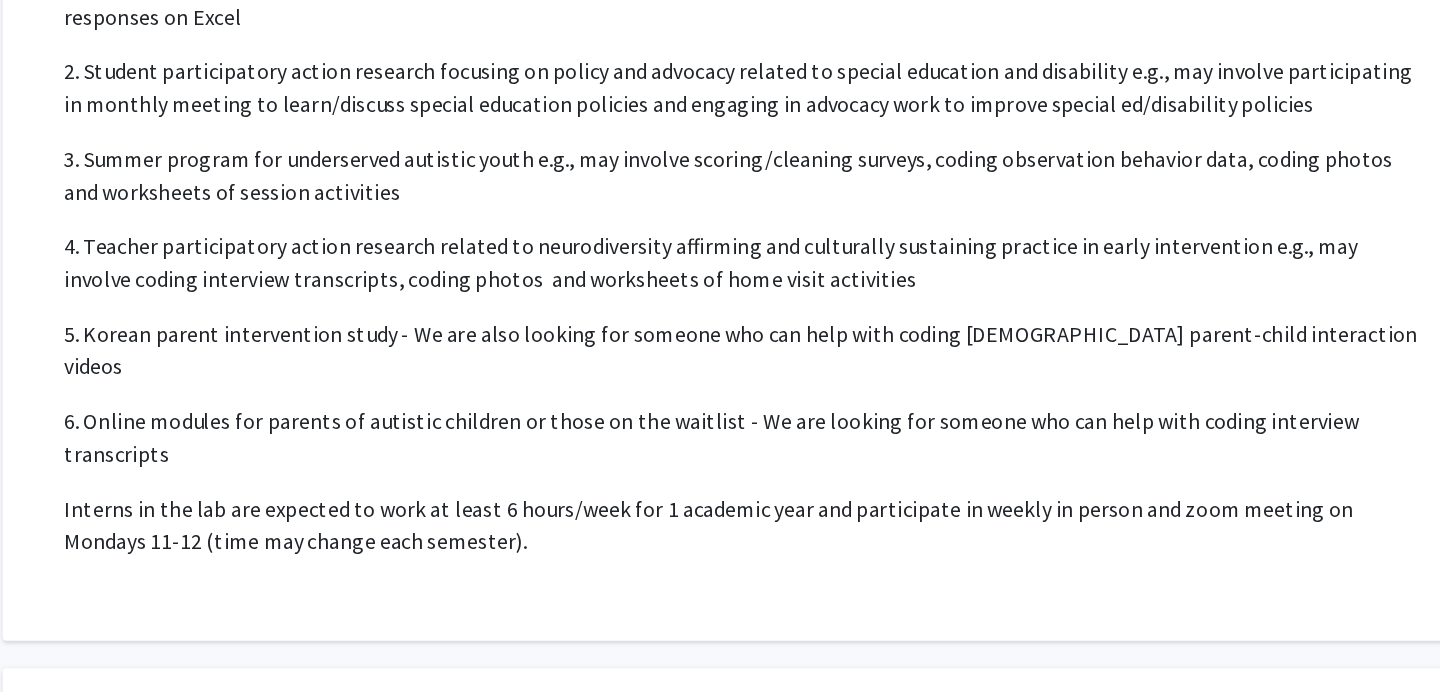scroll, scrollTop: 503, scrollLeft: 0, axis: vertical 